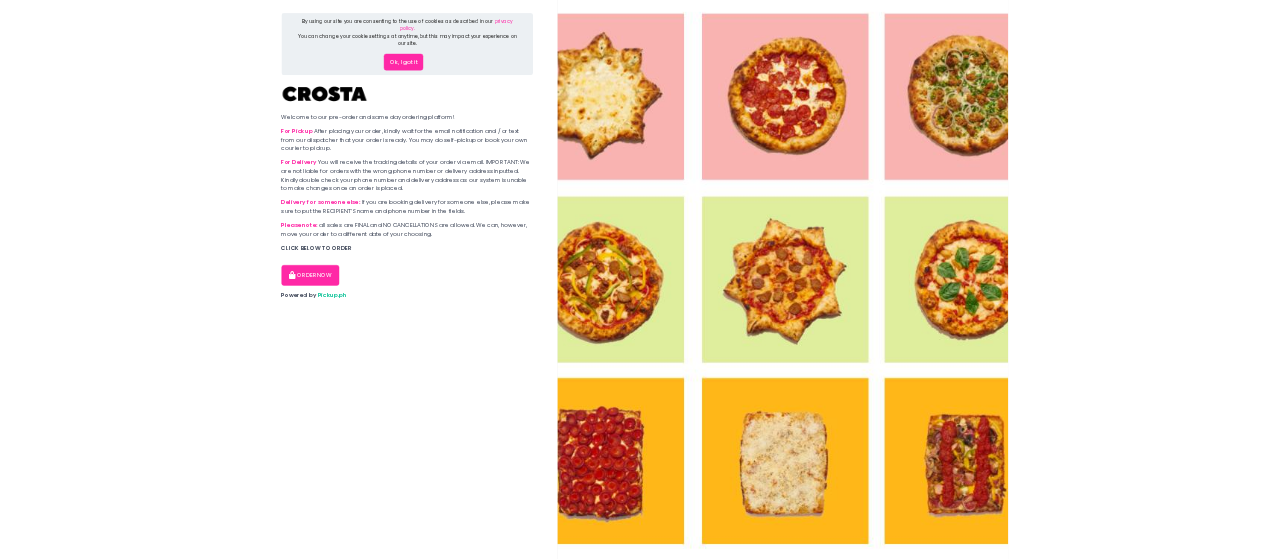 scroll, scrollTop: 0, scrollLeft: 0, axis: both 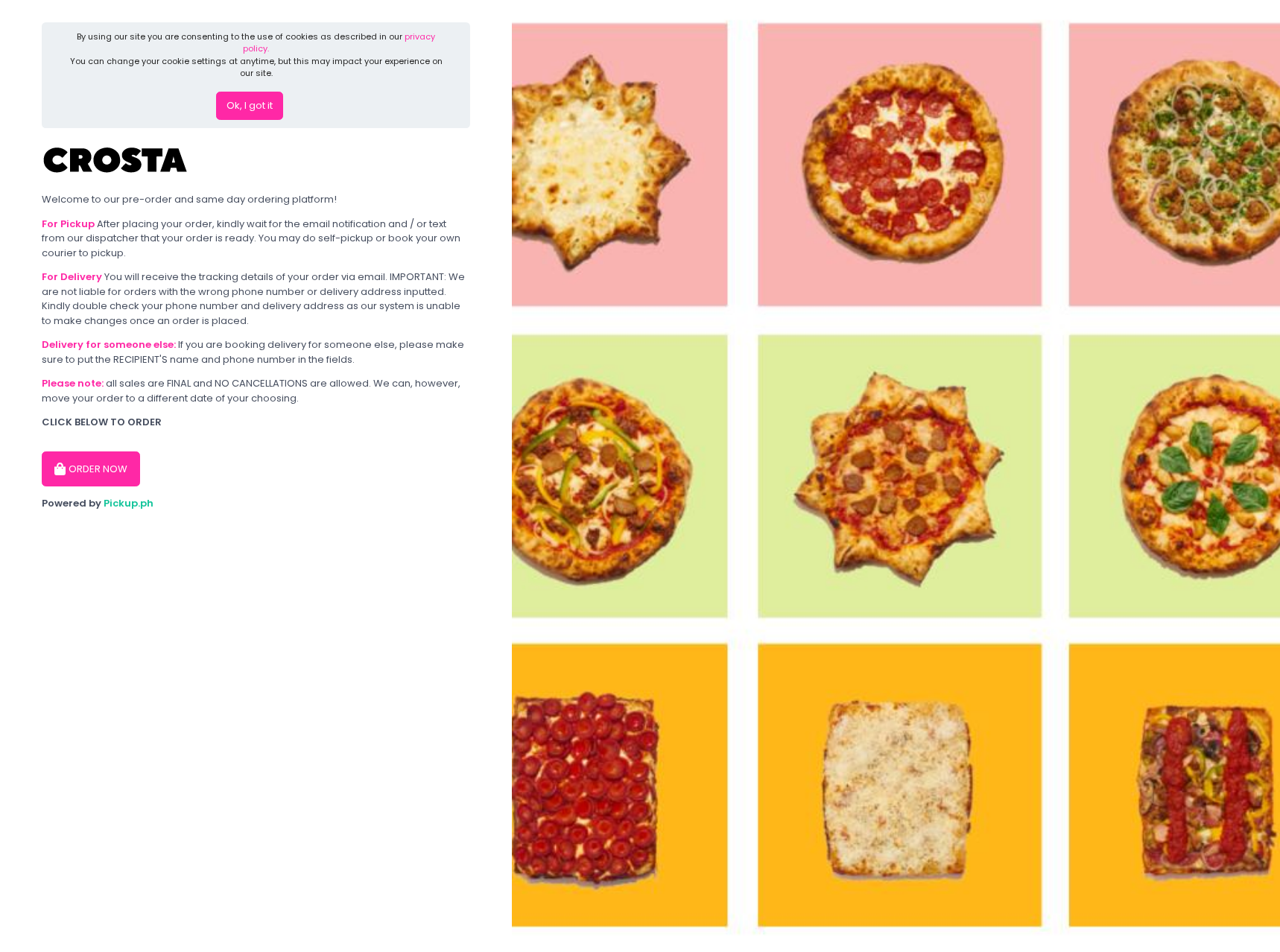 click on "Ok, I got it" at bounding box center (250, 106) 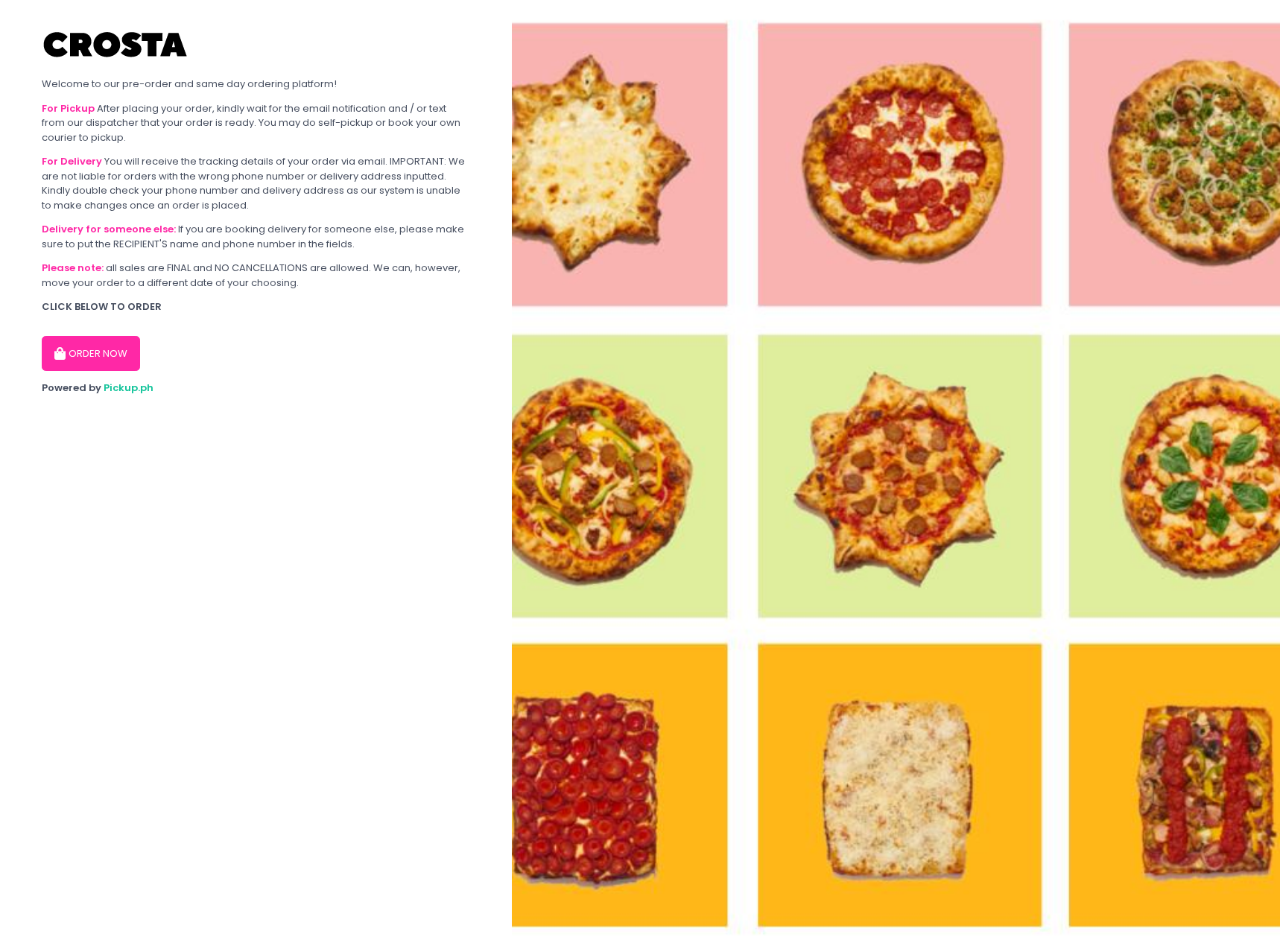 click on "ORDER NOW" at bounding box center [91, 354] 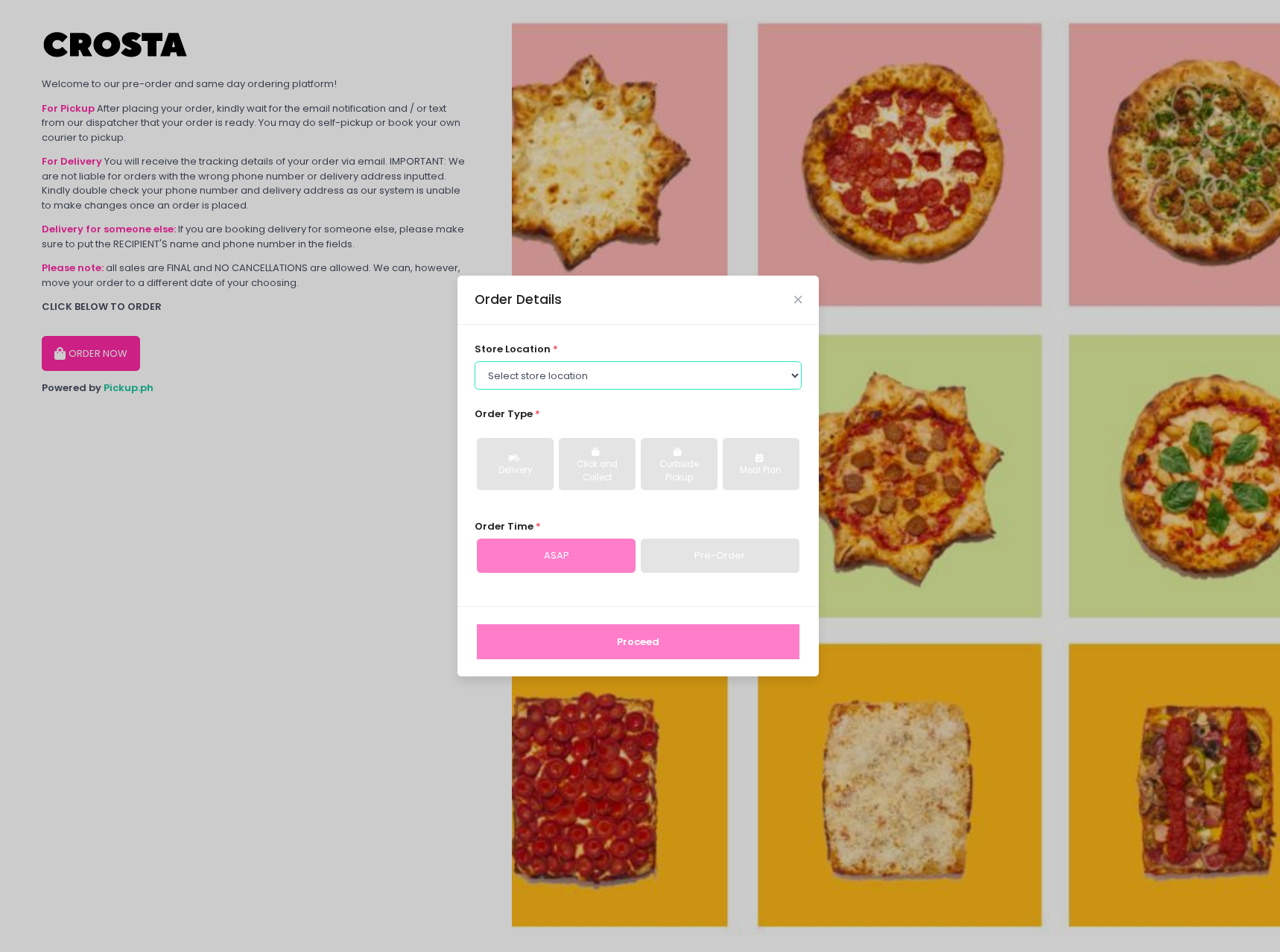 click on "Select store location Crosta Pizza - Salcedo  Crosta Pizza - San Juan" at bounding box center [639, 375] 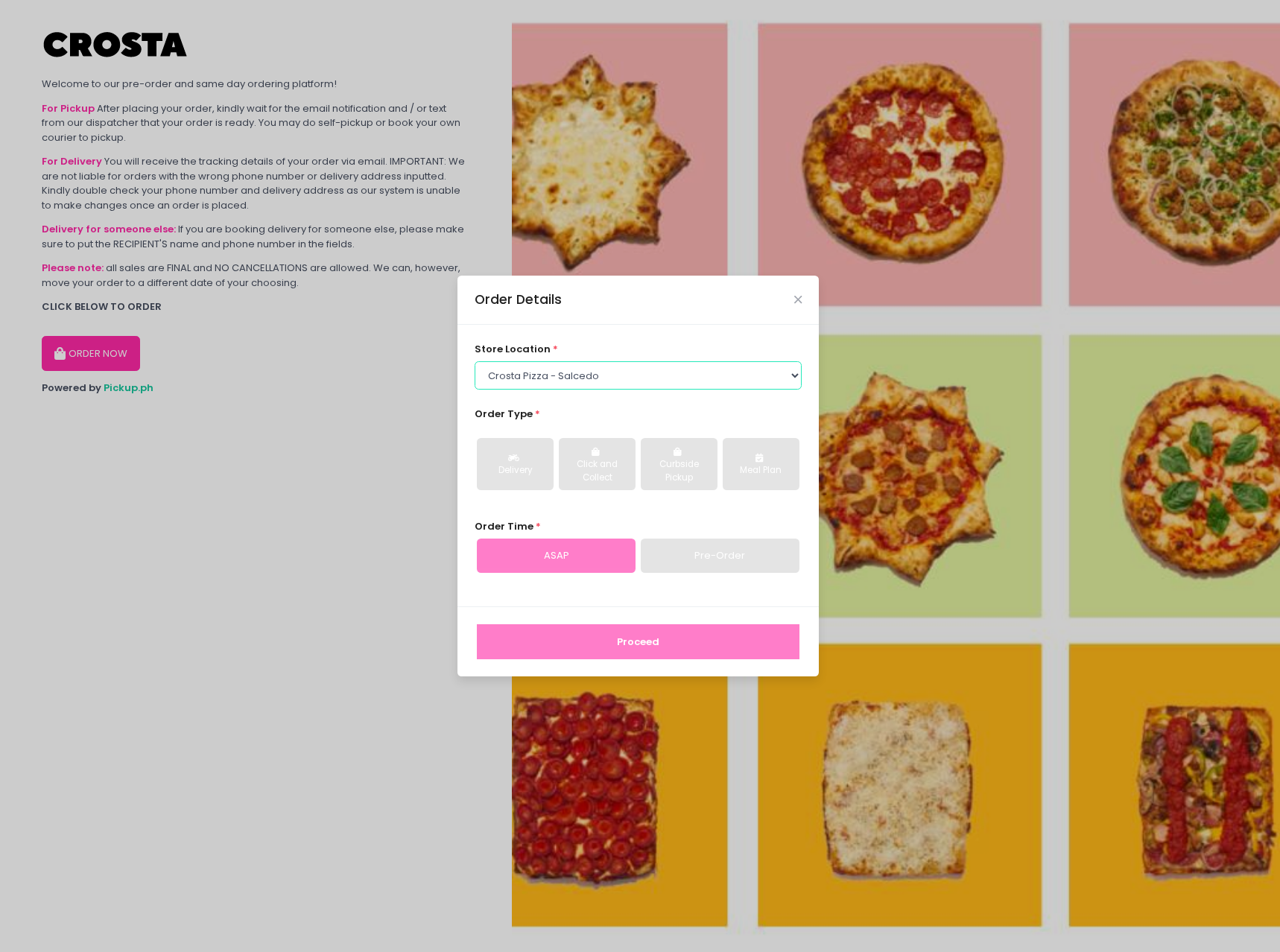 click on "Select store location Crosta Pizza - Salcedo  Crosta Pizza - San Juan" at bounding box center [639, 375] 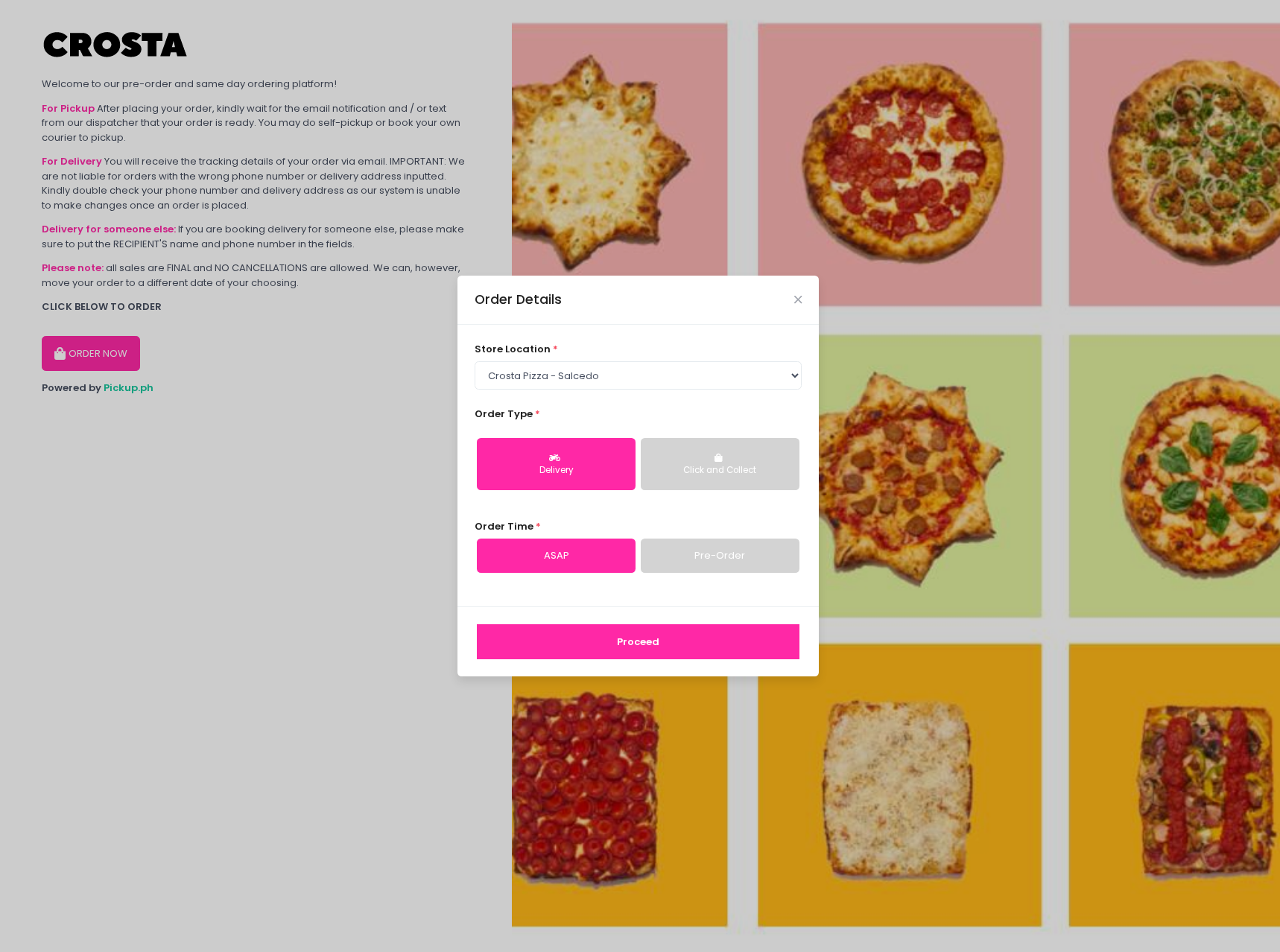 click at bounding box center (557, 458) 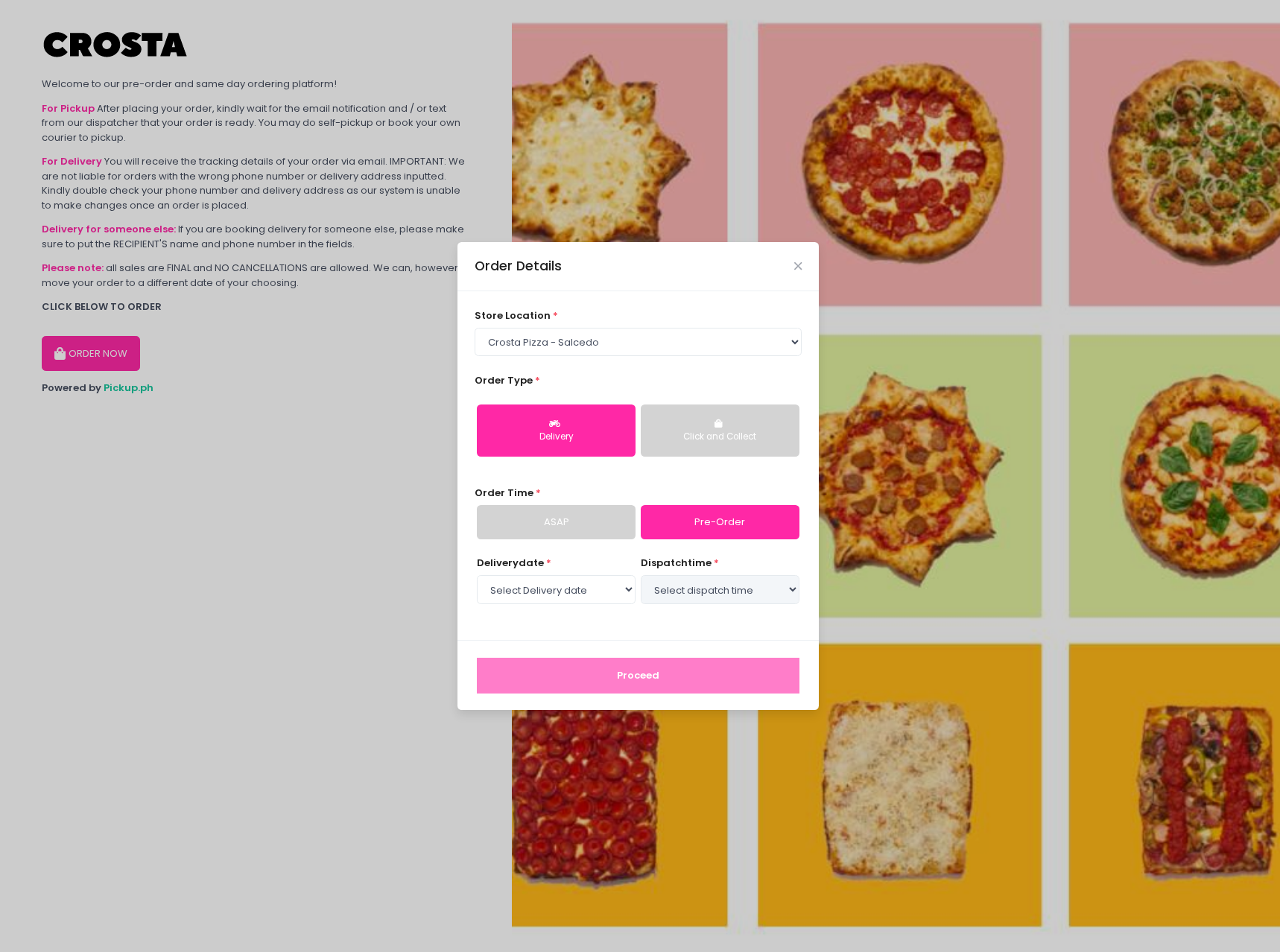 select on "2025-08-01" 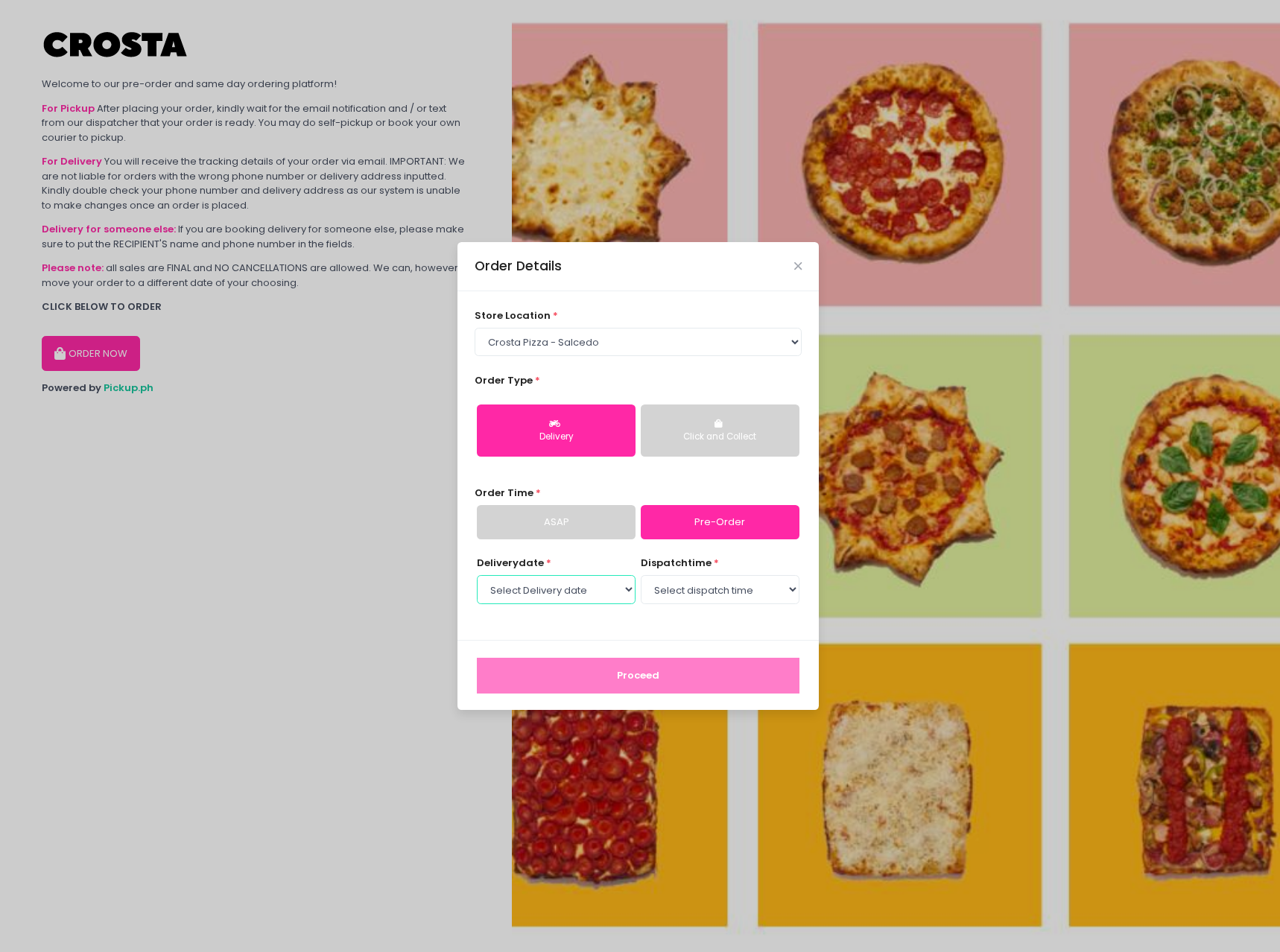 drag, startPoint x: 603, startPoint y: 595, endPoint x: 618, endPoint y: 596, distance: 15.033296 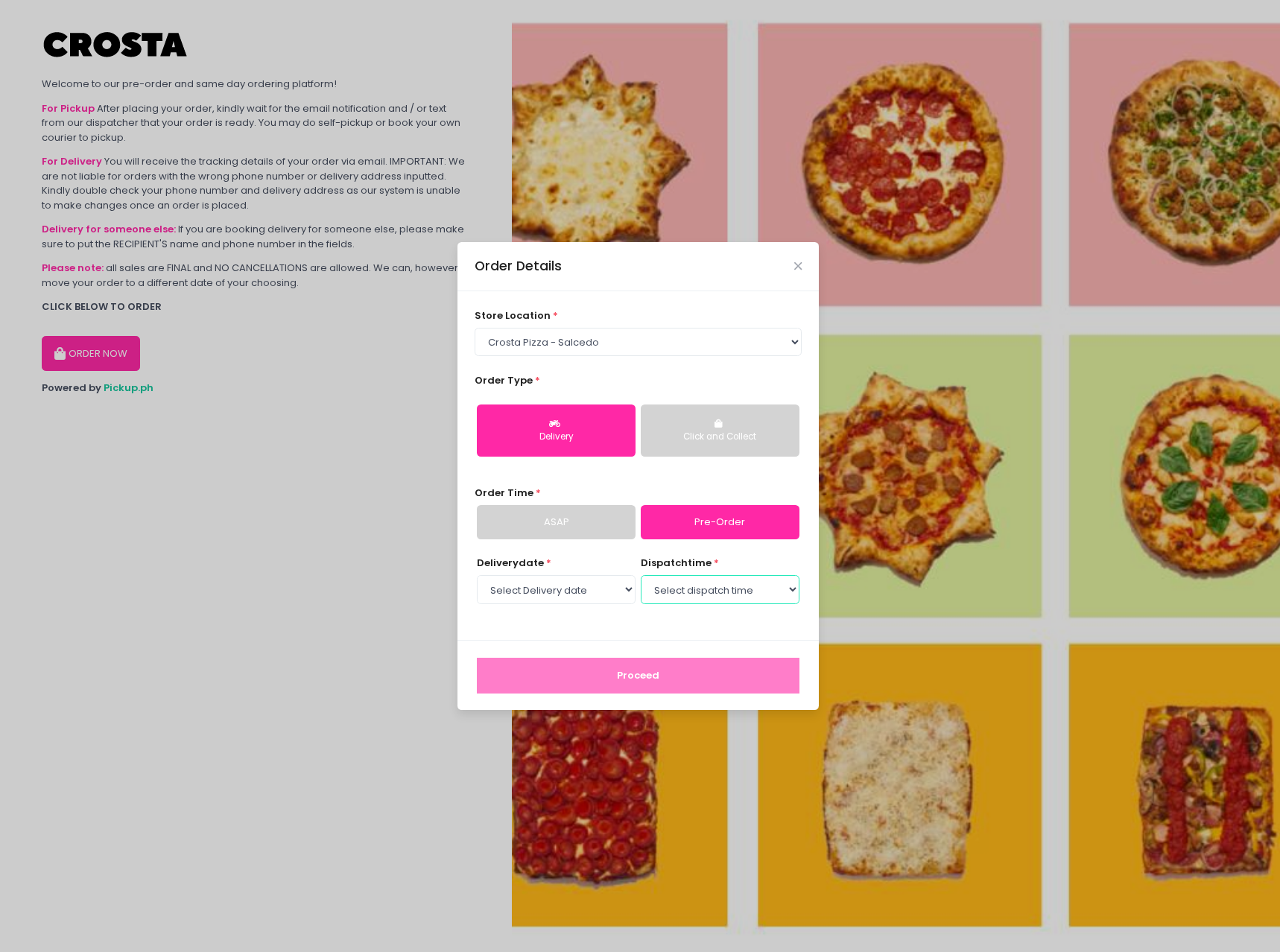 click on "Select dispatch time 01:00 PM - 01:30 PM 01:30 PM - 02:00 PM 02:00 PM - 02:30 PM 02:30 PM - 03:00 PM 03:00 PM - 03:30 PM 03:30 PM - 04:00 PM 04:00 PM - 04:30 PM 04:30 PM - 05:00 PM 05:00 PM - 05:30 PM 05:30 PM - 06:00 PM 06:00 PM - 06:30 PM 06:30 PM - 07:00 PM 07:00 PM - 07:30 PM 07:30 PM - 08:00 PM 08:00 PM - 08:30 PM 08:30 PM - 09:00 PM 09:00 PM - 09:30 PM 09:30 PM - 10:00 PM" at bounding box center [720, 589] 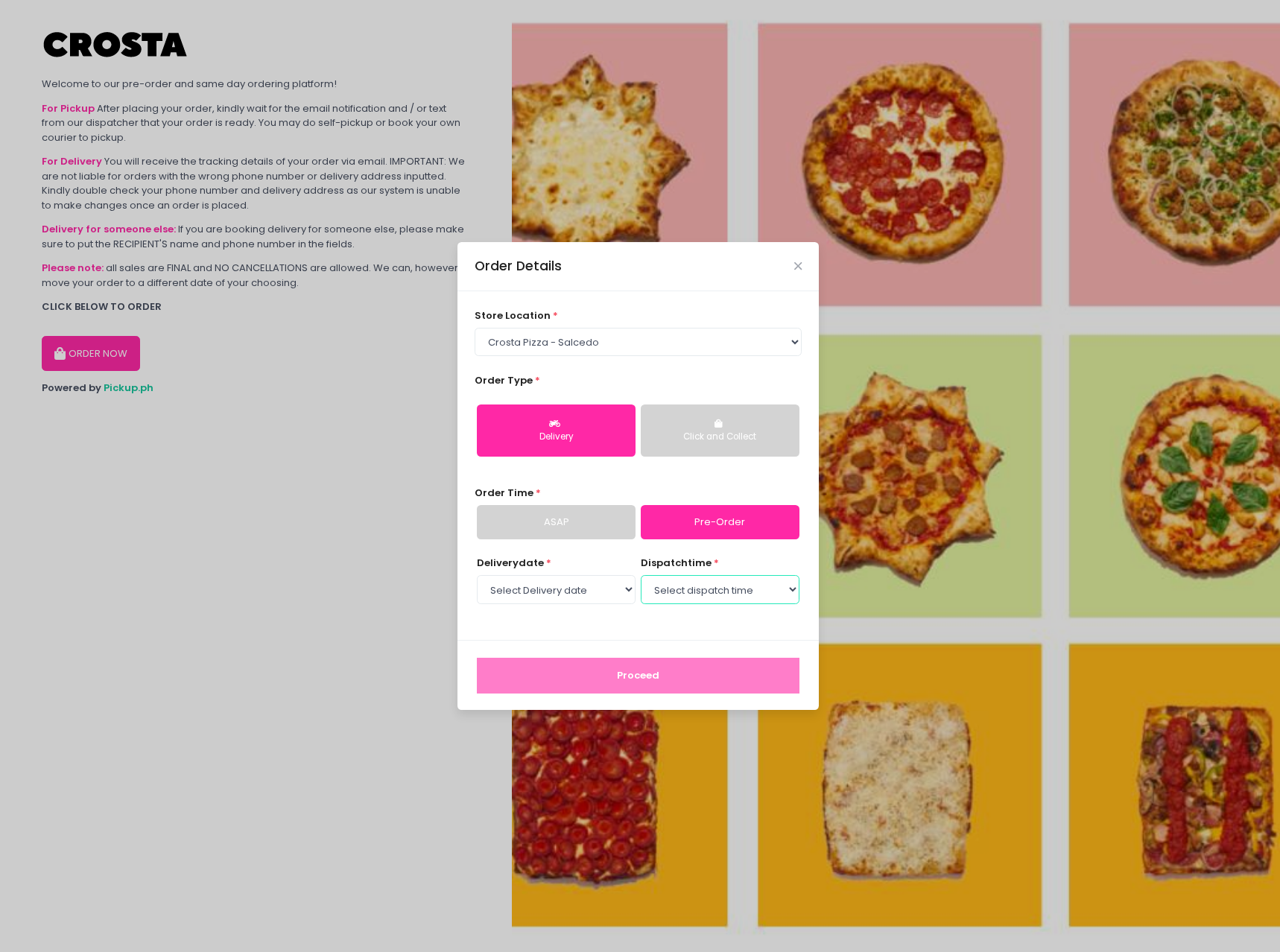 click on "Select dispatch time 01:00 PM - 01:30 PM 01:30 PM - 02:00 PM 02:00 PM - 02:30 PM 02:30 PM - 03:00 PM 03:00 PM - 03:30 PM 03:30 PM - 04:00 PM 04:00 PM - 04:30 PM 04:30 PM - 05:00 PM 05:00 PM - 05:30 PM 05:30 PM - 06:00 PM 06:00 PM - 06:30 PM 06:30 PM - 07:00 PM 07:00 PM - 07:30 PM 07:30 PM - 08:00 PM 08:00 PM - 08:30 PM 08:30 PM - 09:00 PM 09:00 PM - 09:30 PM 09:30 PM - 10:00 PM" at bounding box center [720, 589] 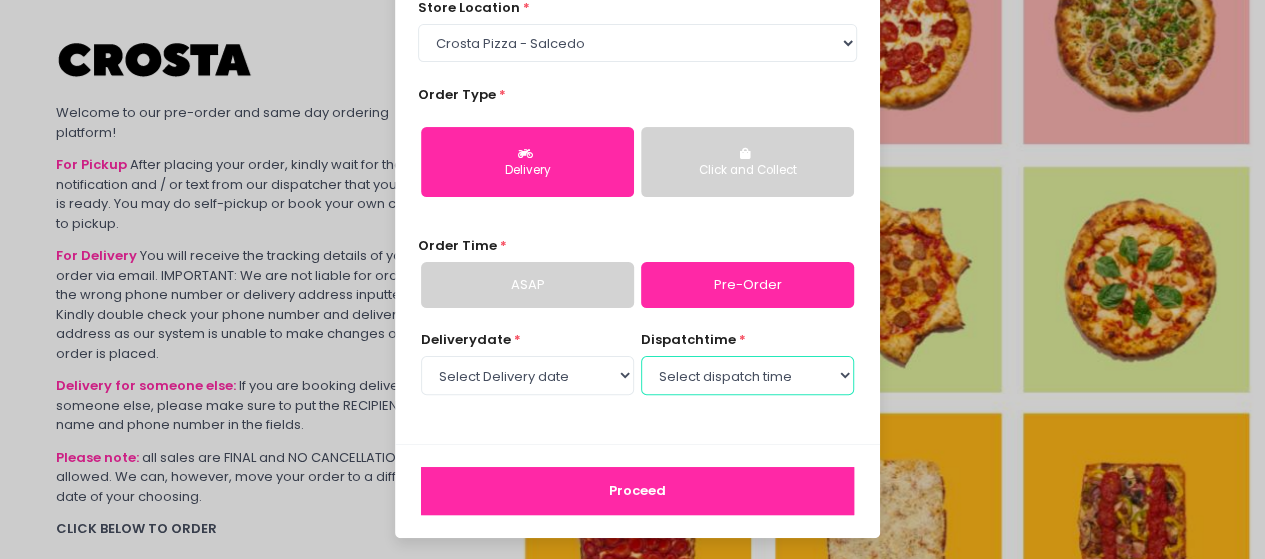 scroll, scrollTop: 113, scrollLeft: 0, axis: vertical 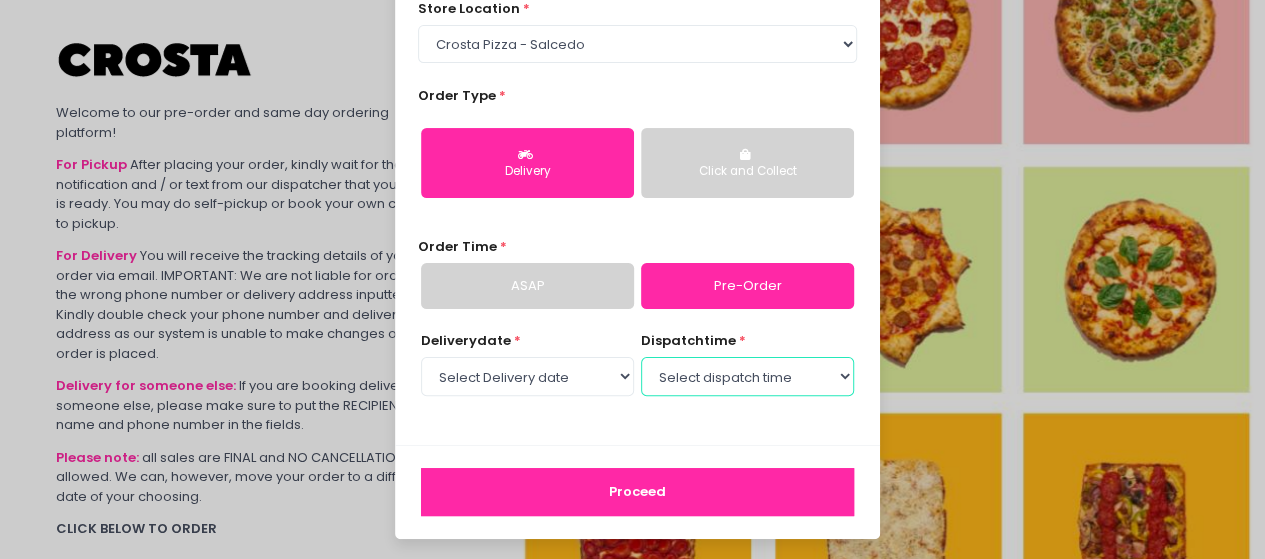 click on "Select dispatch time 01:00 PM - 01:30 PM 01:30 PM - 02:00 PM 02:00 PM - 02:30 PM 02:30 PM - 03:00 PM 03:00 PM - 03:30 PM 03:30 PM - 04:00 PM 04:00 PM - 04:30 PM 04:30 PM - 05:00 PM 05:00 PM - 05:30 PM 05:30 PM - 06:00 PM 06:00 PM - 06:30 PM 06:30 PM - 07:00 PM 07:00 PM - 07:30 PM 07:30 PM - 08:00 PM 08:00 PM - 08:30 PM 08:30 PM - 09:00 PM 09:00 PM - 09:30 PM 09:30 PM - 10:00 PM" at bounding box center [747, 376] 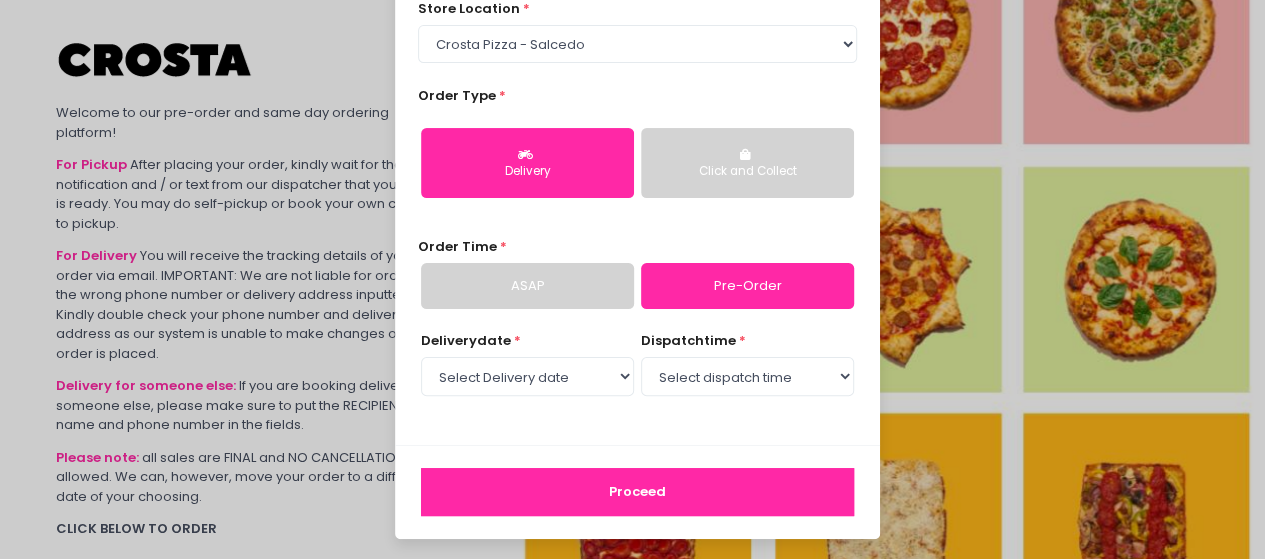 click on "Proceed" at bounding box center (637, 492) 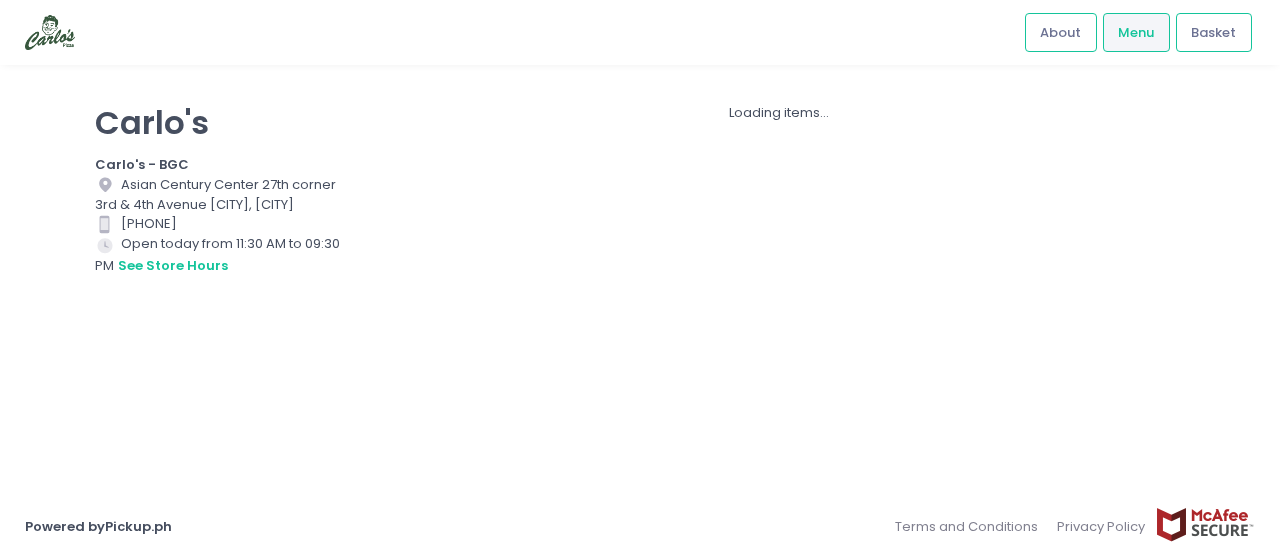 scroll, scrollTop: 0, scrollLeft: 0, axis: both 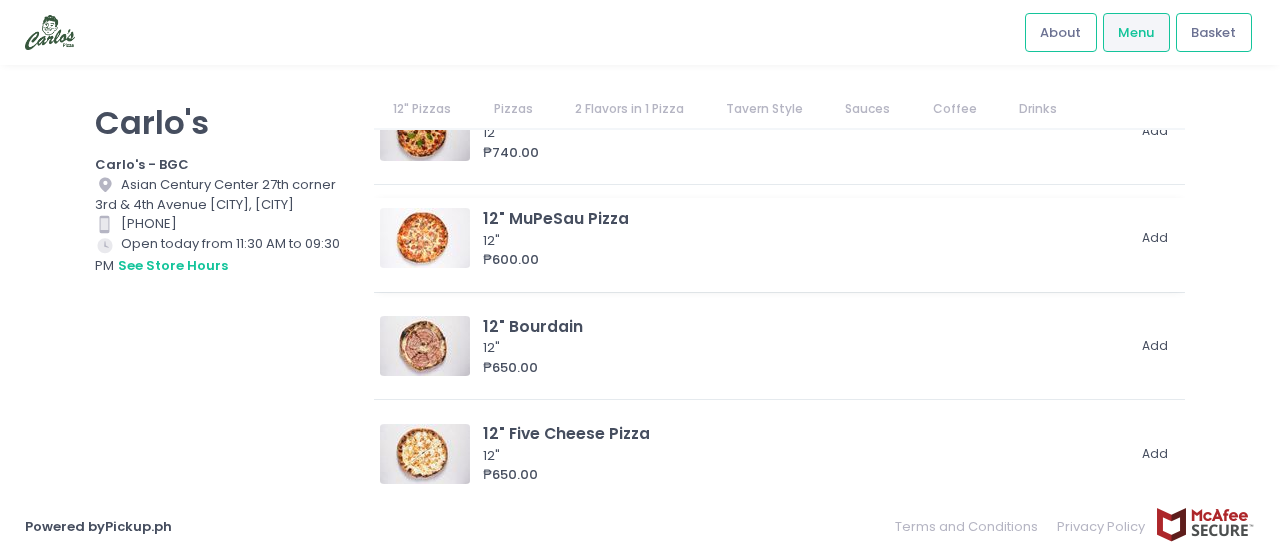 click on "12"" at bounding box center [800, 241] 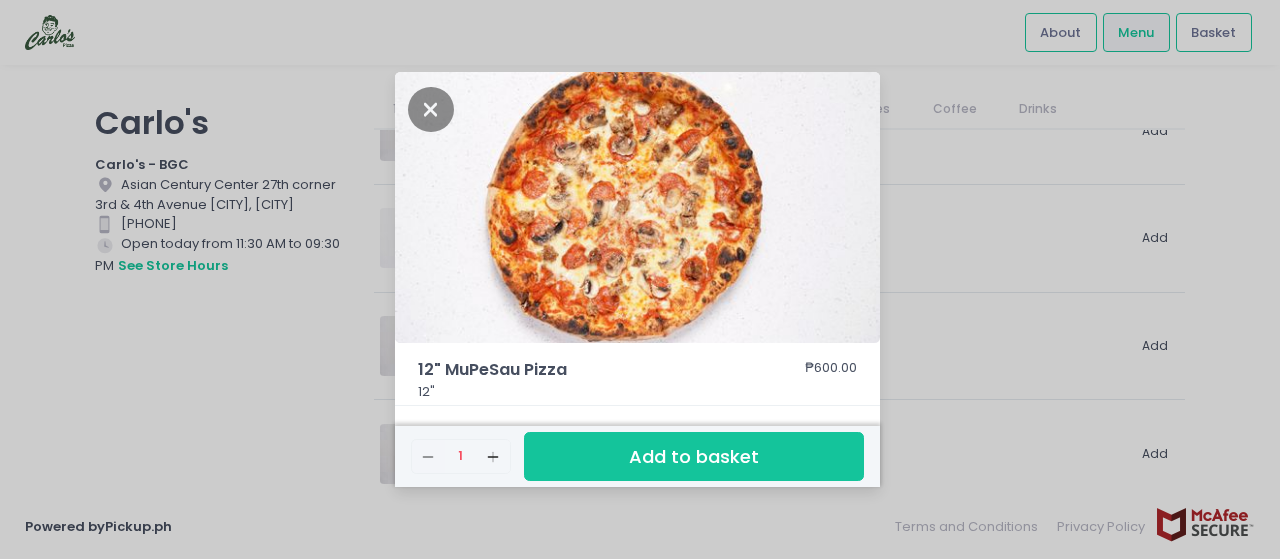click on "12" MuPeSau Pizza ₱600.00 12" Remove Created with Sketch. 1 Add Created with Sketch. Add to basket" at bounding box center (640, 279) 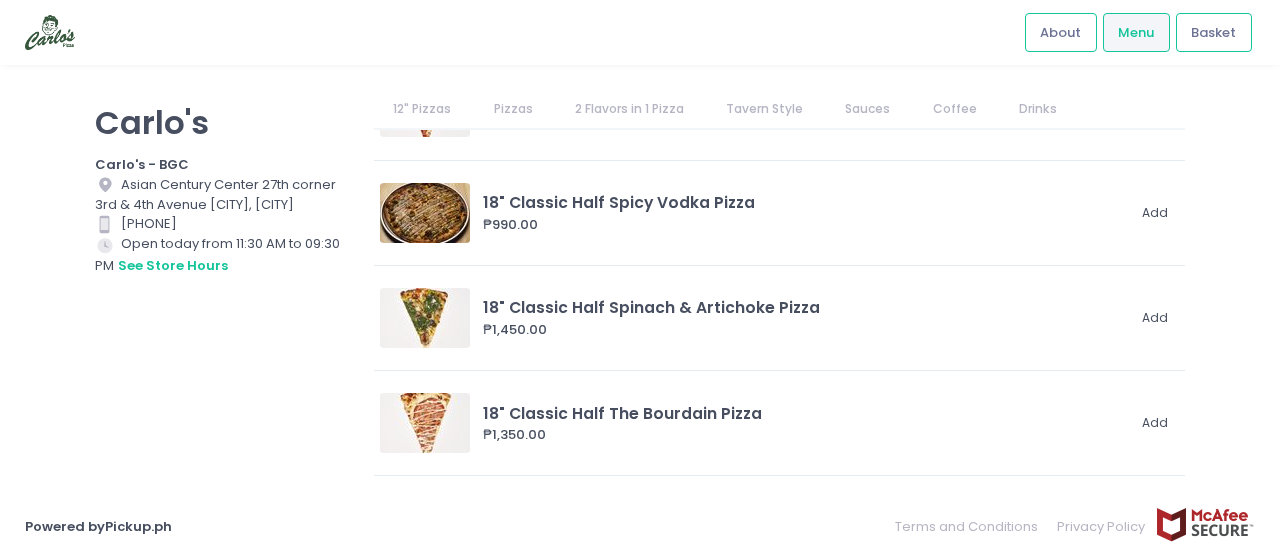 scroll, scrollTop: 3871, scrollLeft: 0, axis: vertical 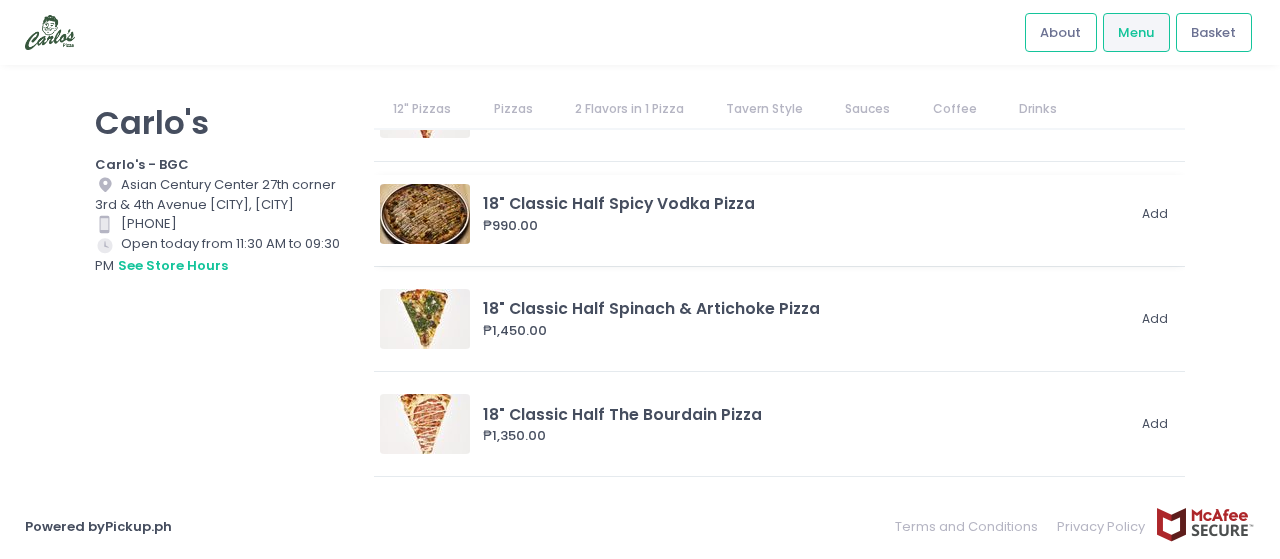 click on "₱990.00" at bounding box center [803, 226] 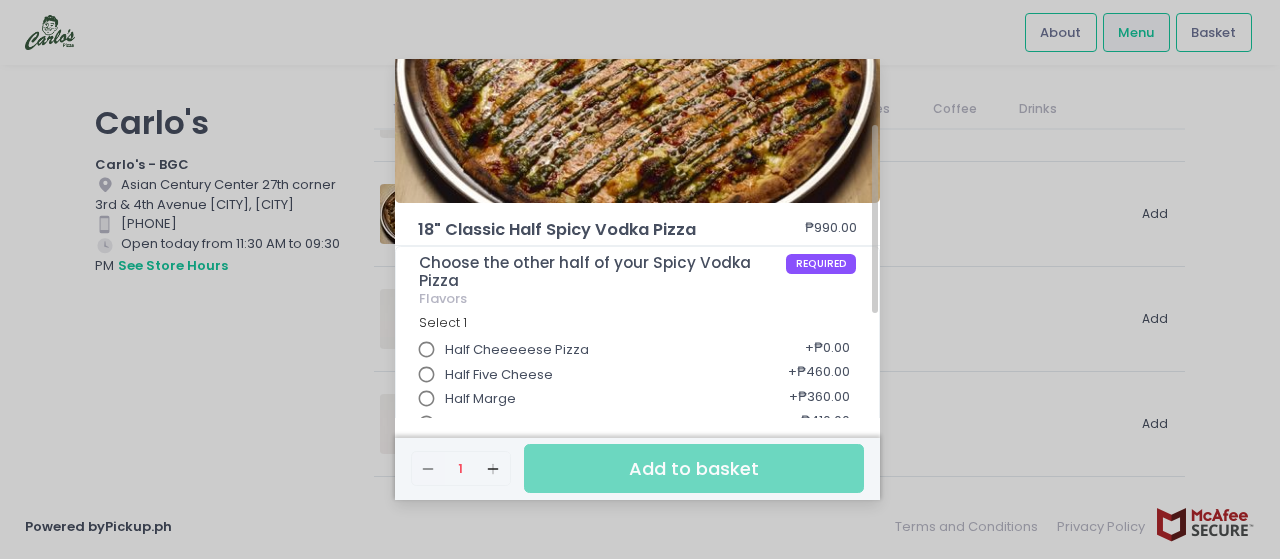 scroll, scrollTop: 127, scrollLeft: 0, axis: vertical 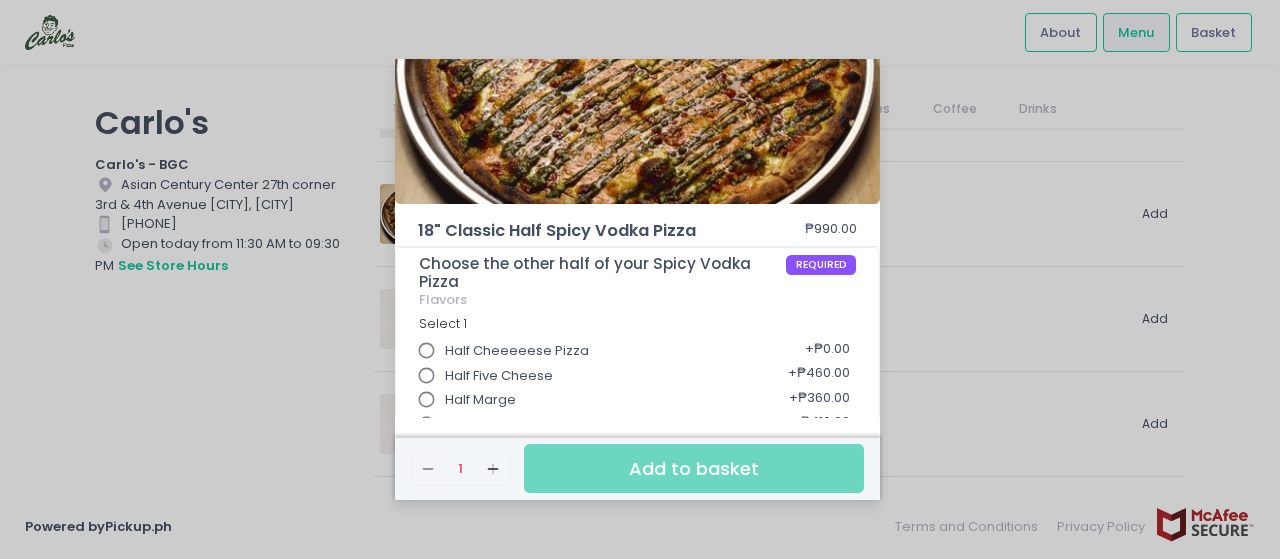 click on "18" Classic Half Spicy Vodka Pizza ₱990.00 Choose the other half of your Spicy Vodka Pizza REQUIRED Flavors Select 1 Half Cheeeeese Pizza + ₱0.00 Half Five Cheese + ₱460.00 Half Marge + ₱360.00 Half MuPeSau Pizza + ₱410.00 Half Mushroom & Sausage Pizza + ₱410.00 Half Nduja and Cherry Tomatoes + ₱610.00 Half Pepperoni Pizza + ₱360.00 Half Selena Pizza + ₱510.00 Half Spinach & Artichoke Pizza + ₱460.00 Half The Bourdain Pizza + ₱360.00 Half Vodka PEP + ₱510.00 Half Truffle & Mushroom + ₱610.00 Remove Created with Sketch. 1 Add Created with Sketch. Add to basket" at bounding box center [640, 279] 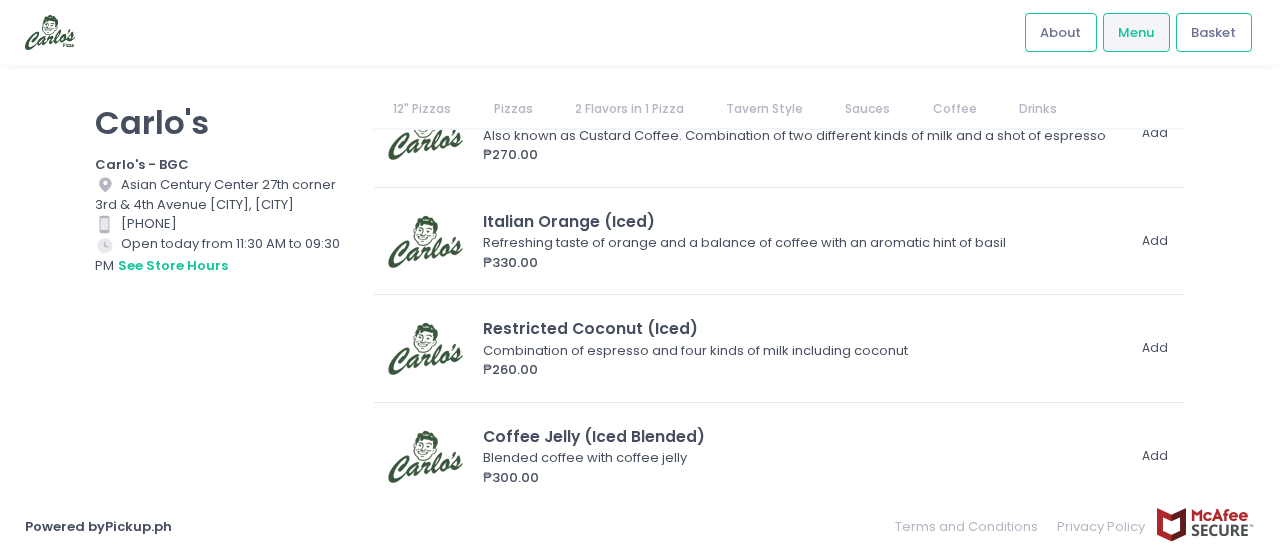 scroll, scrollTop: 7741, scrollLeft: 0, axis: vertical 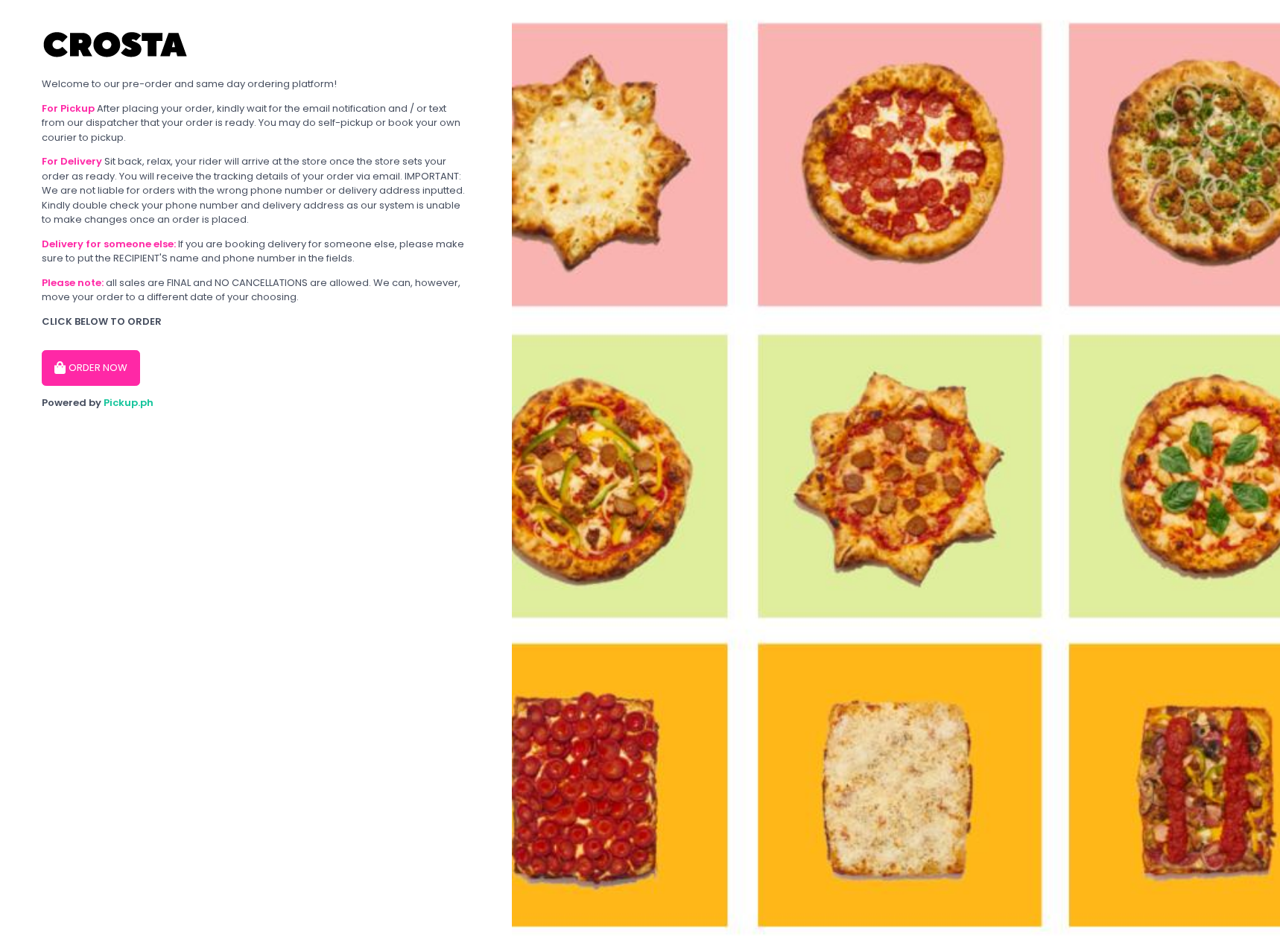 click on "ORDER NOW" at bounding box center [91, 368] 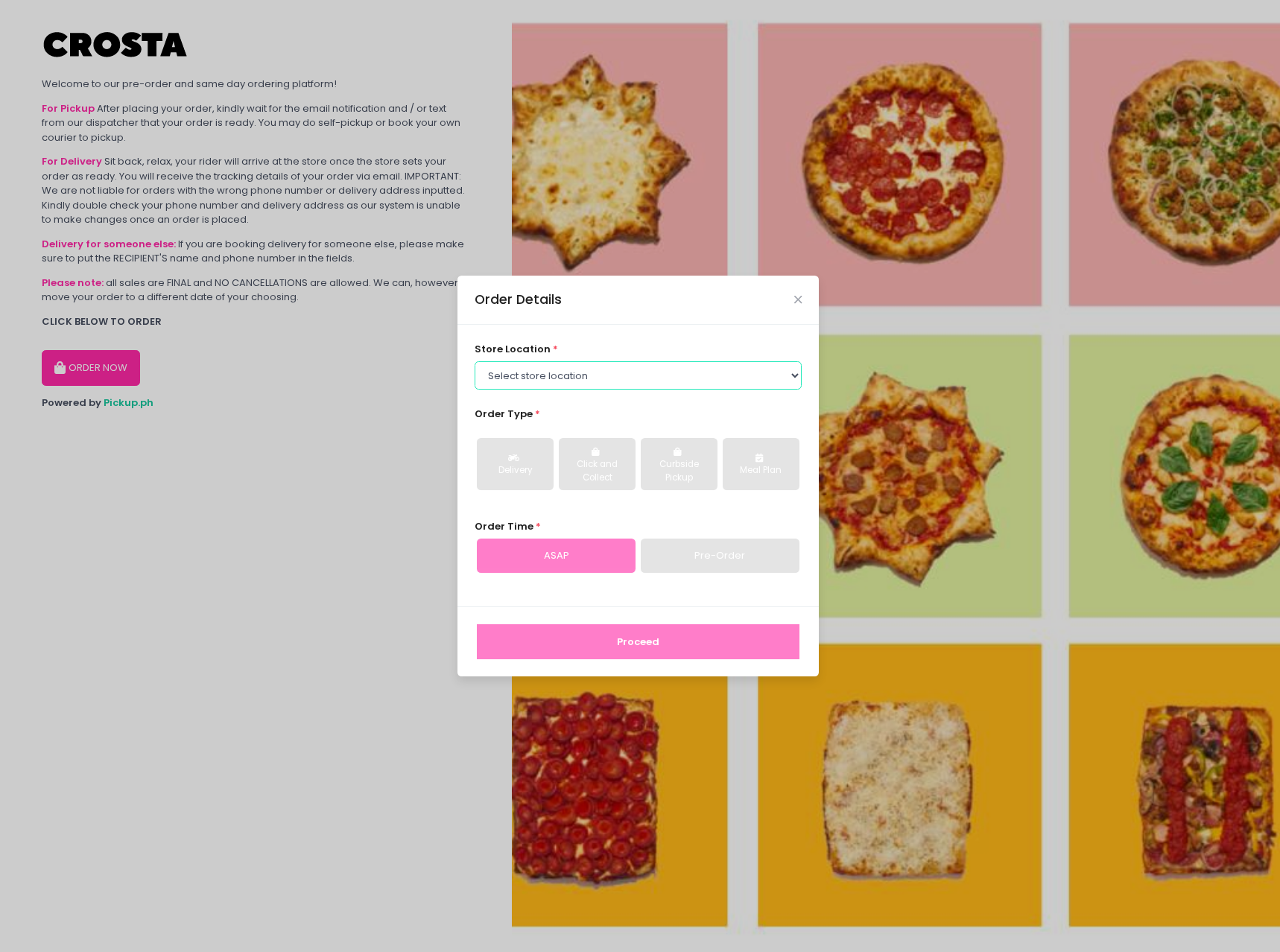 click on "Select store location Crosta Pizza - Salcedo  Crosta Pizza - San Juan" at bounding box center [639, 375] 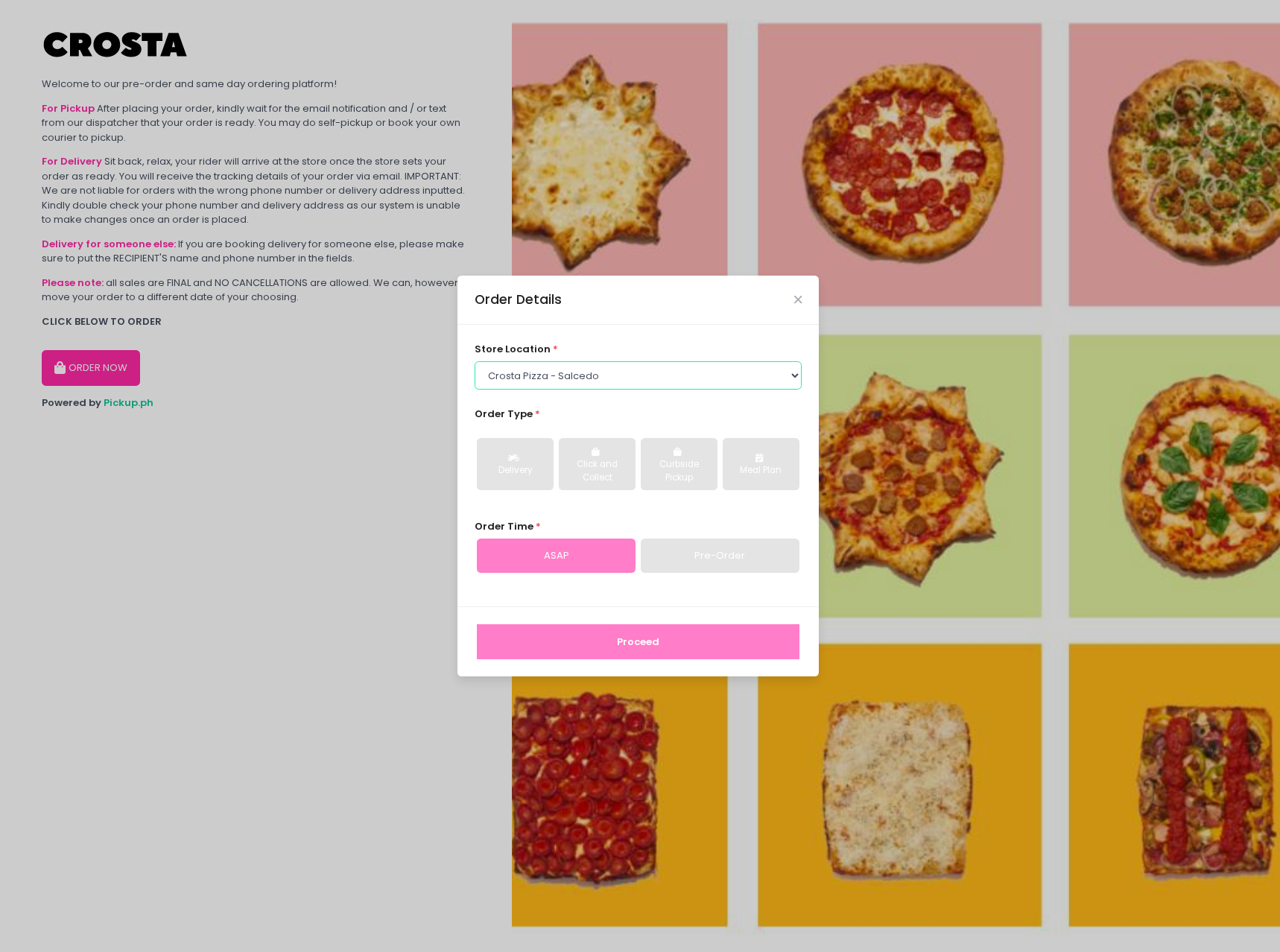 click on "Select store location Crosta Pizza - Salcedo  Crosta Pizza - San Juan" at bounding box center (639, 375) 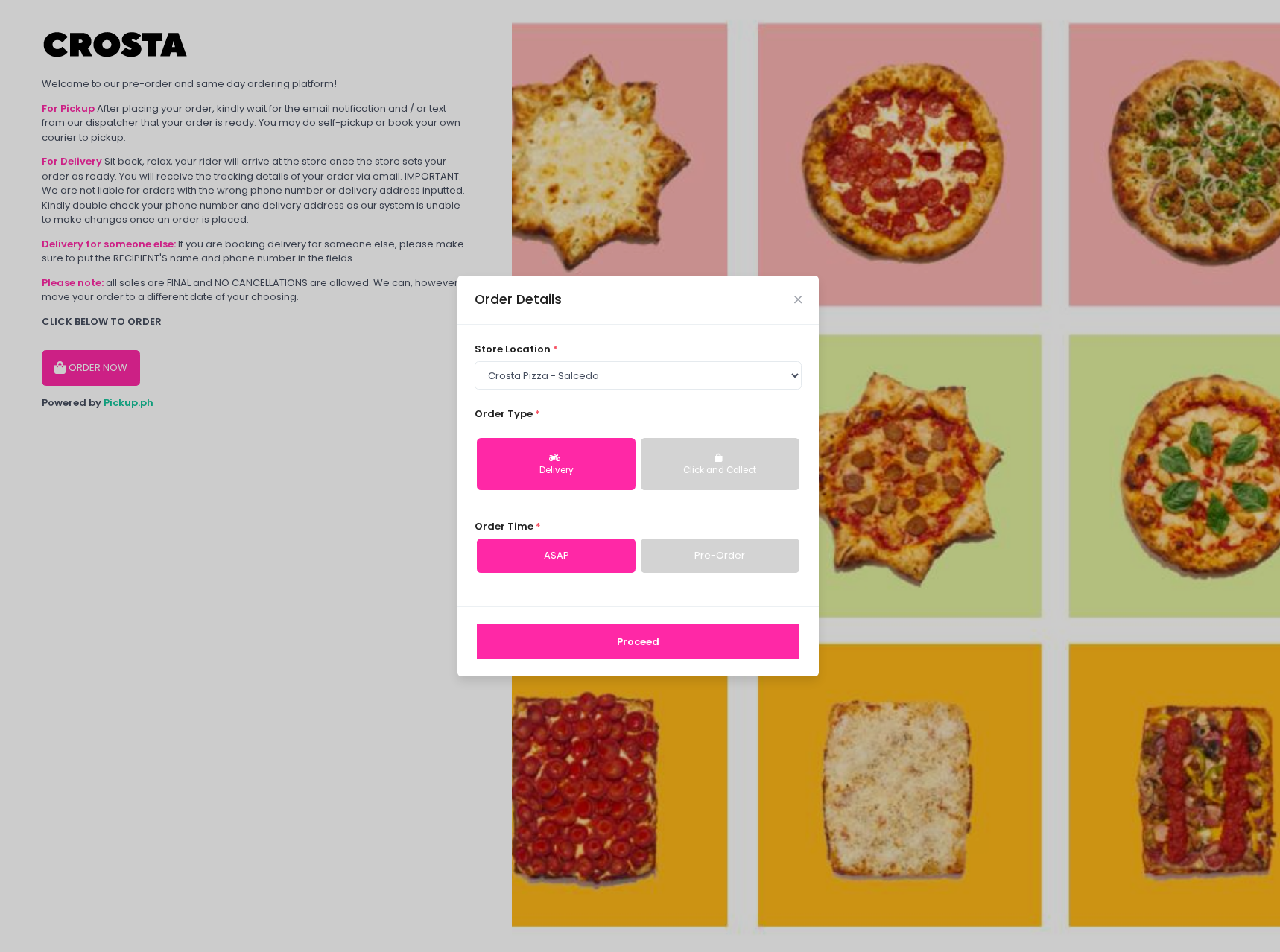 click on "Click and Collect" at bounding box center [720, 471] 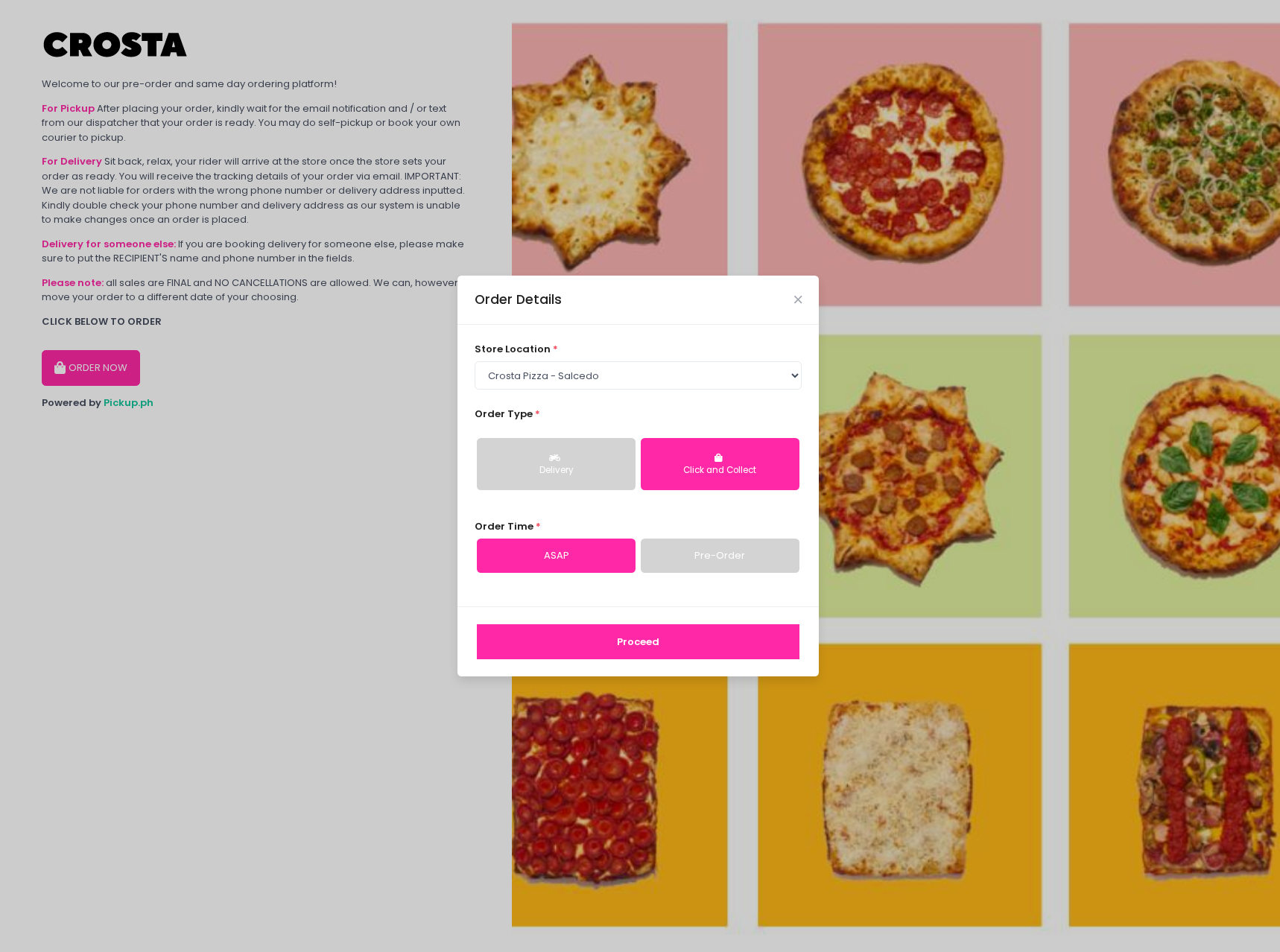 click on "Delivery" at bounding box center (556, 464) 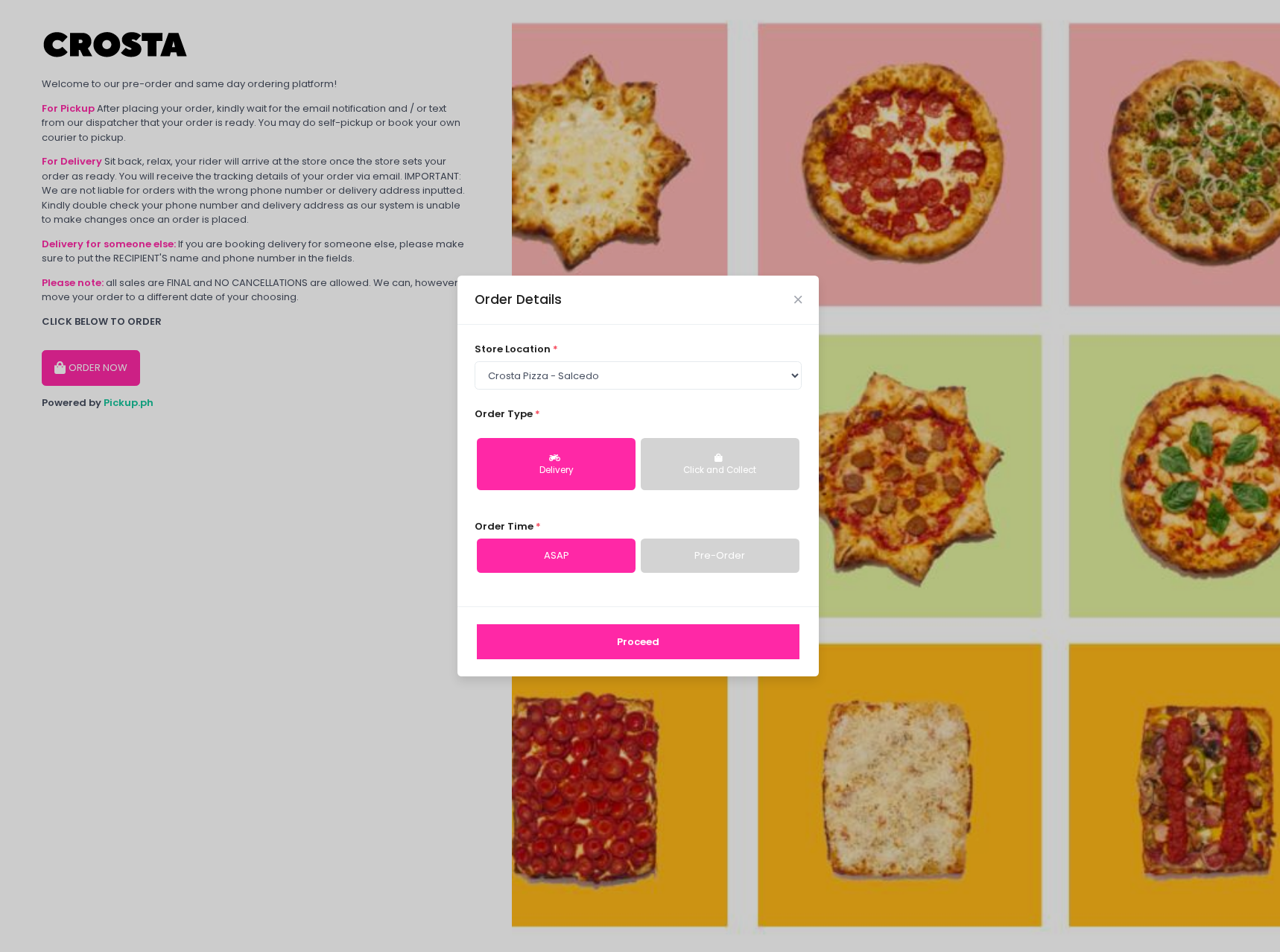 click on "Pre-Order" at bounding box center (720, 556) 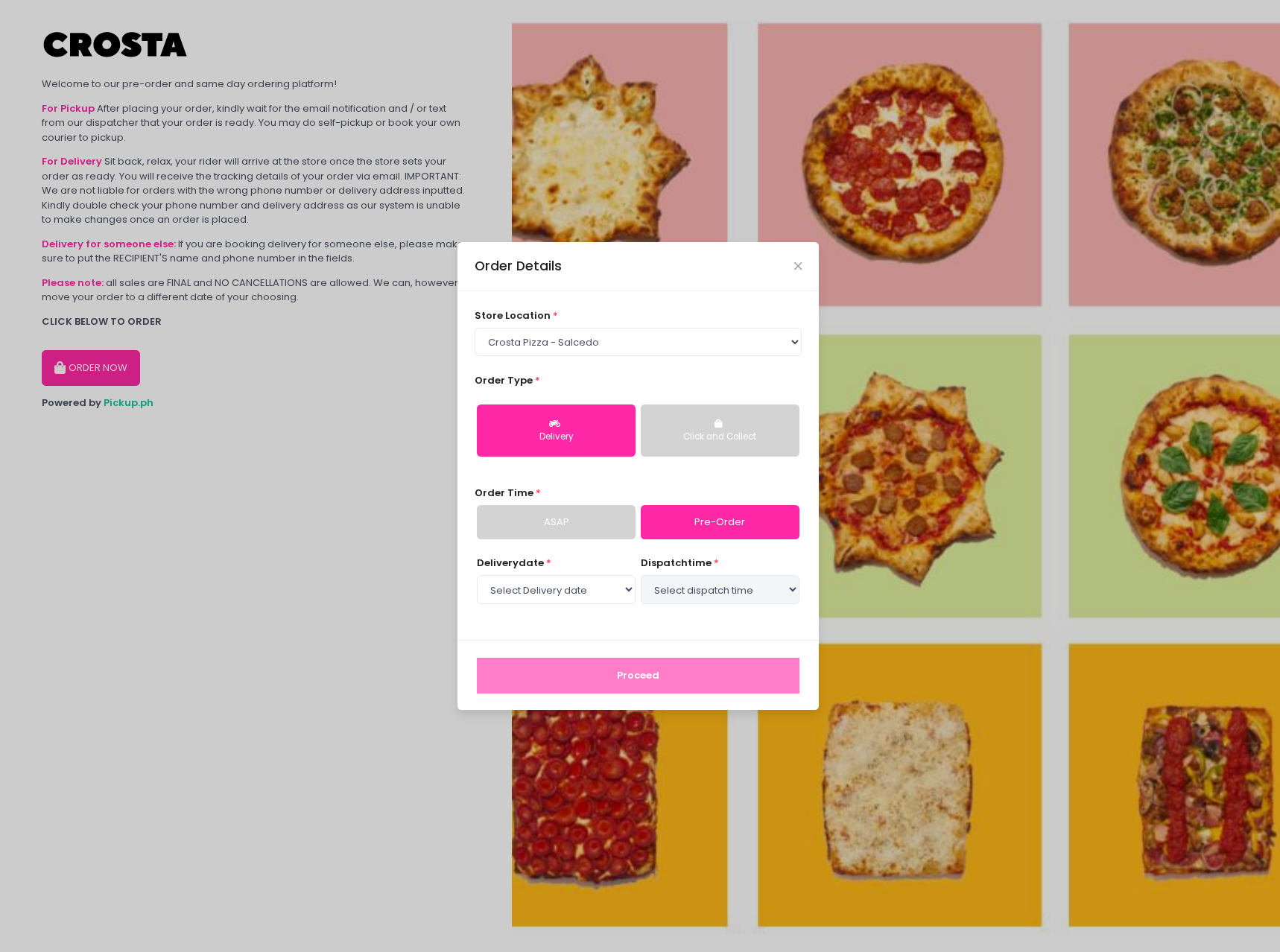 select on "2025-08-01" 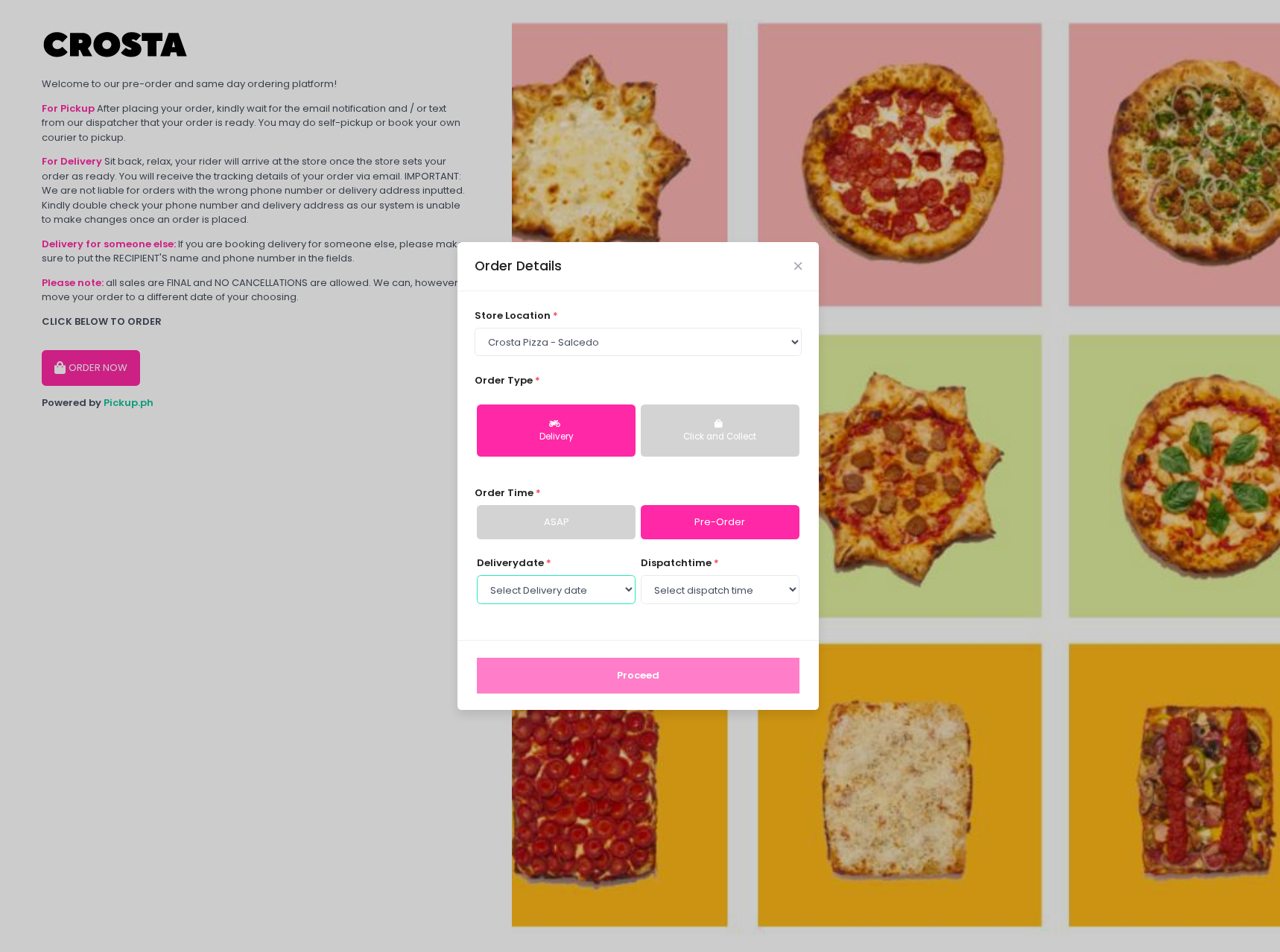 click on "Select Delivery date Friday, Aug 1st Saturday, Aug 2nd Sunday, Aug 3rd" at bounding box center (556, 589) 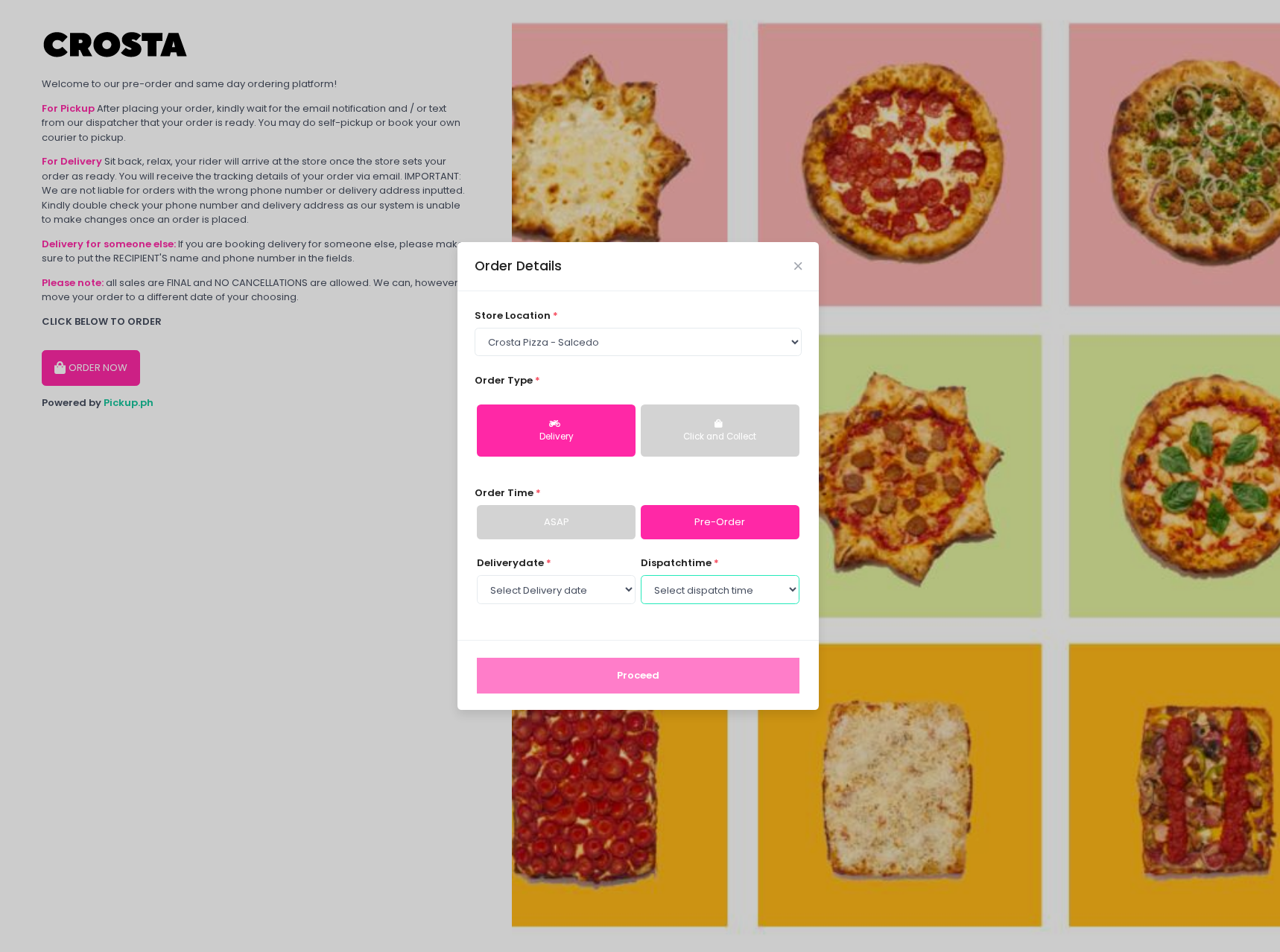 click on "Select dispatch time 01:30 PM - 02:00 PM 02:00 PM - 02:30 PM 02:30 PM - 03:00 PM 03:00 PM - 03:30 PM 03:30 PM - 04:00 PM 04:00 PM - 04:30 PM 04:30 PM - 05:00 PM 05:00 PM - 05:30 PM 05:30 PM - 06:00 PM 06:00 PM - 06:30 PM 06:30 PM - 07:00 PM 07:00 PM - 07:30 PM 07:30 PM - 08:00 PM 08:00 PM - 08:30 PM 08:30 PM - 09:00 PM 09:00 PM - 09:30 PM 09:30 PM - 10:00 PM" at bounding box center (720, 589) 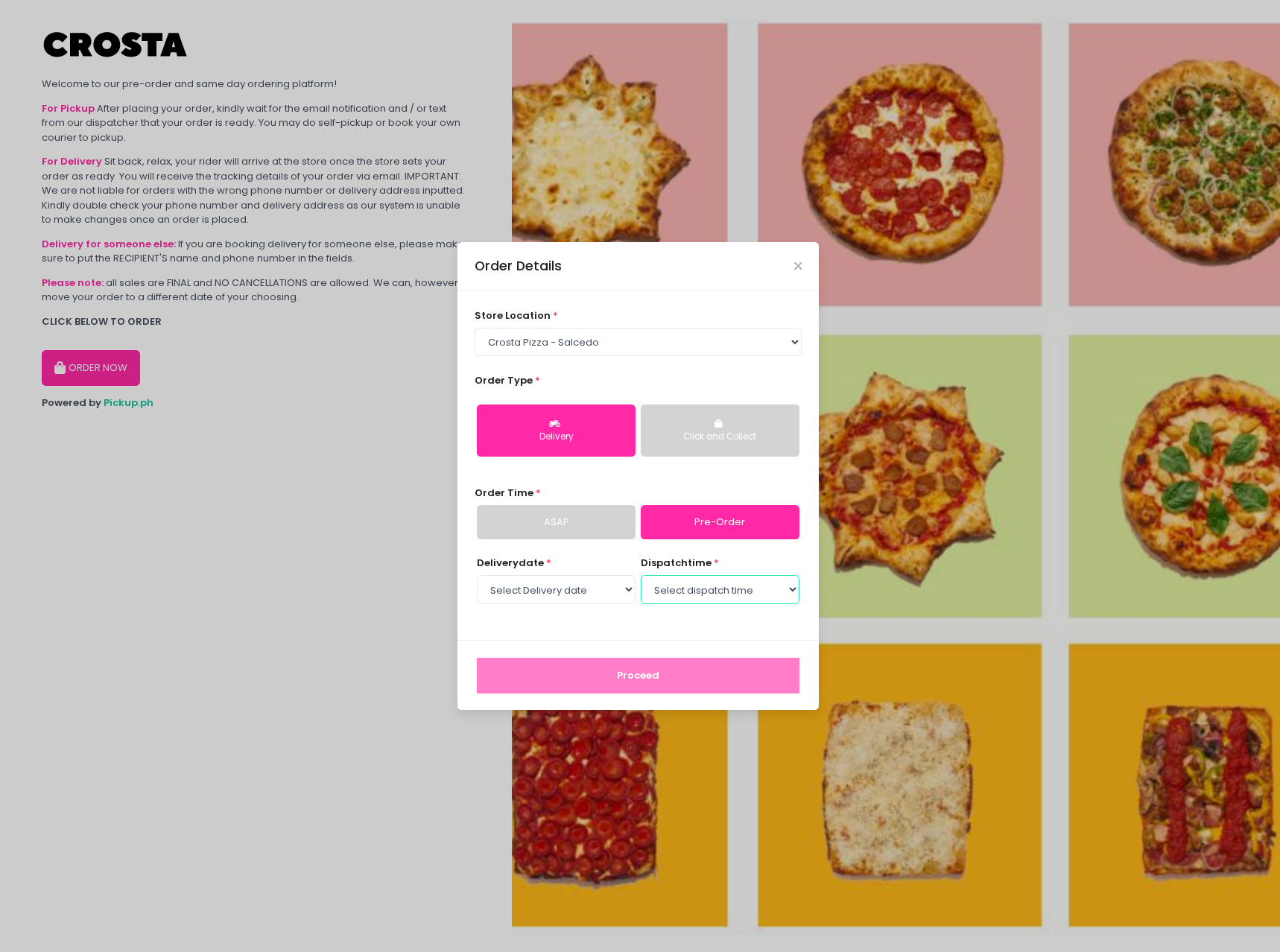 click on "Select dispatch time 01:30 PM - 02:00 PM 02:00 PM - 02:30 PM 02:30 PM - 03:00 PM 03:00 PM - 03:30 PM 03:30 PM - 04:00 PM 04:00 PM - 04:30 PM 04:30 PM - 05:00 PM 05:00 PM - 05:30 PM 05:30 PM - 06:00 PM 06:00 PM - 06:30 PM 06:30 PM - 07:00 PM 07:00 PM - 07:30 PM 07:30 PM - 08:00 PM 08:00 PM - 08:30 PM 08:30 PM - 09:00 PM 09:00 PM - 09:30 PM 09:30 PM - 10:00 PM" at bounding box center [720, 589] 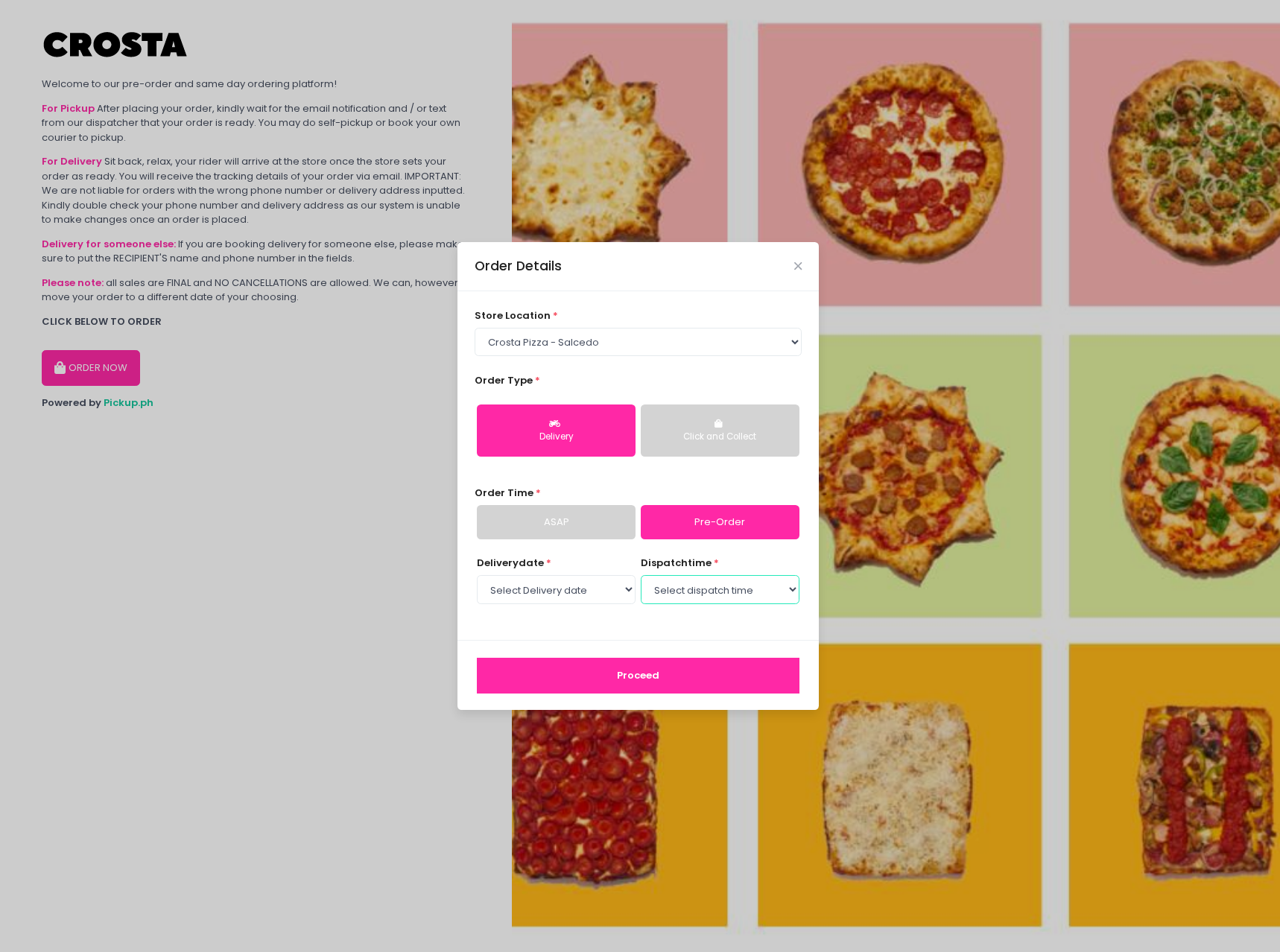 click on "Select dispatch time 01:30 PM - 02:00 PM 02:00 PM - 02:30 PM 02:30 PM - 03:00 PM 03:00 PM - 03:30 PM 03:30 PM - 04:00 PM 04:00 PM - 04:30 PM 04:30 PM - 05:00 PM 05:00 PM - 05:30 PM 05:30 PM - 06:00 PM 06:00 PM - 06:30 PM 06:30 PM - 07:00 PM 07:00 PM - 07:30 PM 07:30 PM - 08:00 PM 08:00 PM - 08:30 PM 08:30 PM - 09:00 PM 09:00 PM - 09:30 PM 09:30 PM - 10:00 PM" at bounding box center [720, 589] 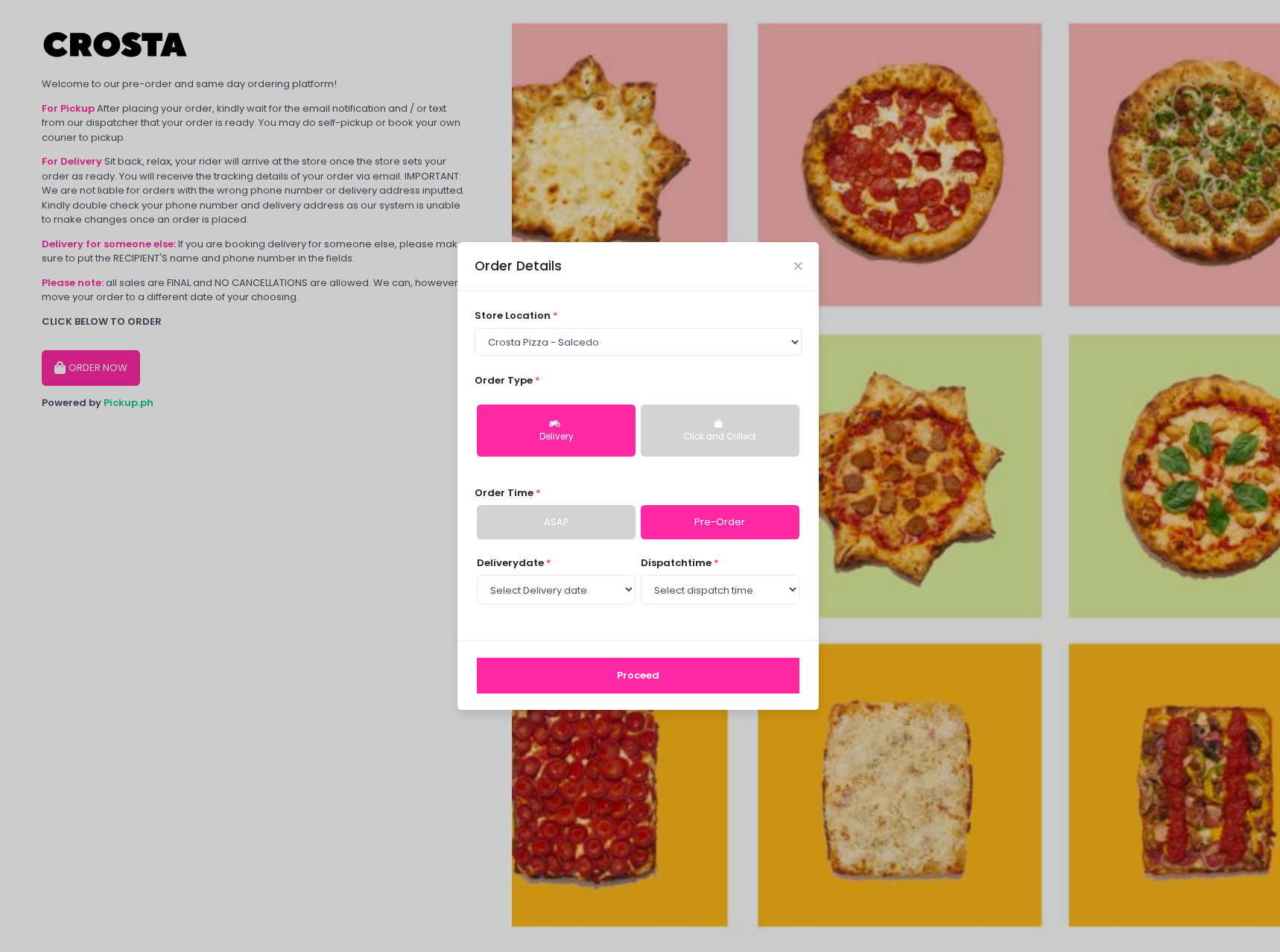 click on "Proceed" at bounding box center [638, 676] 